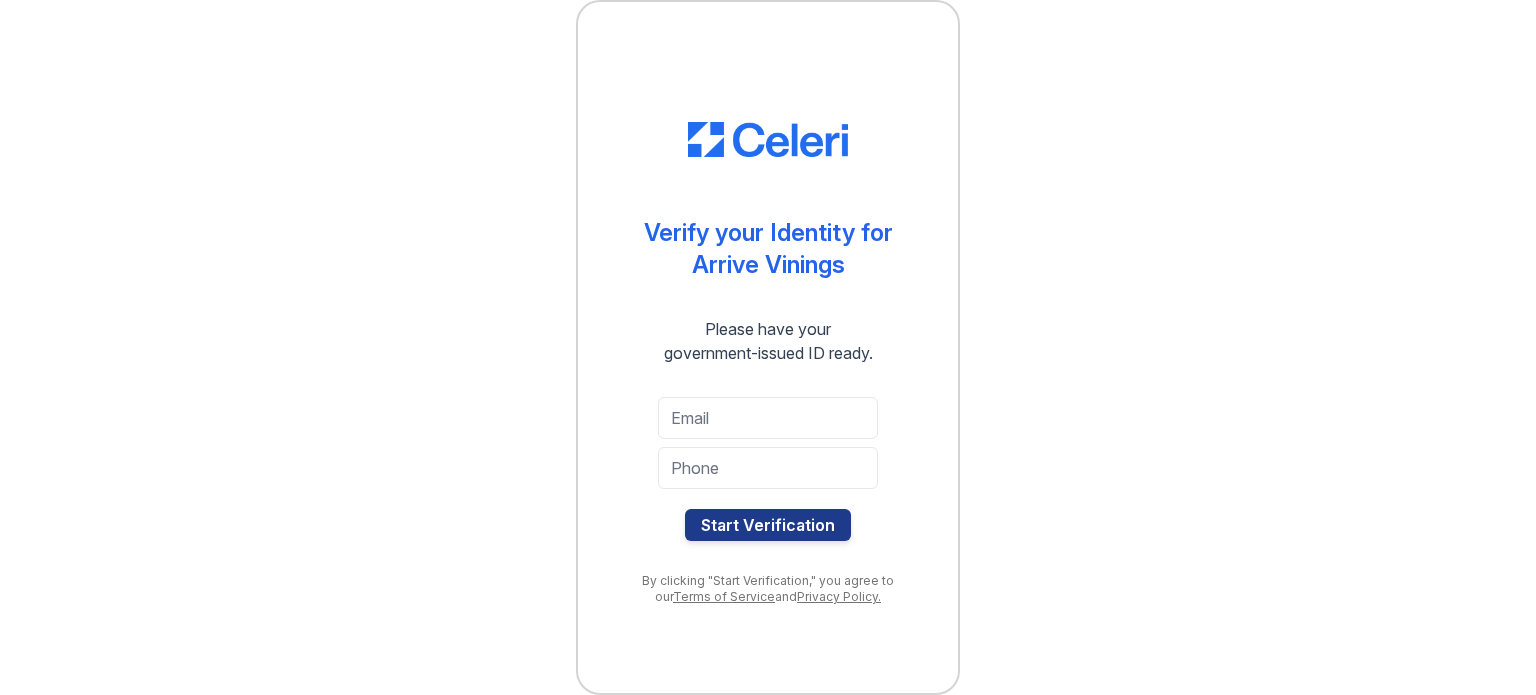 scroll, scrollTop: 0, scrollLeft: 0, axis: both 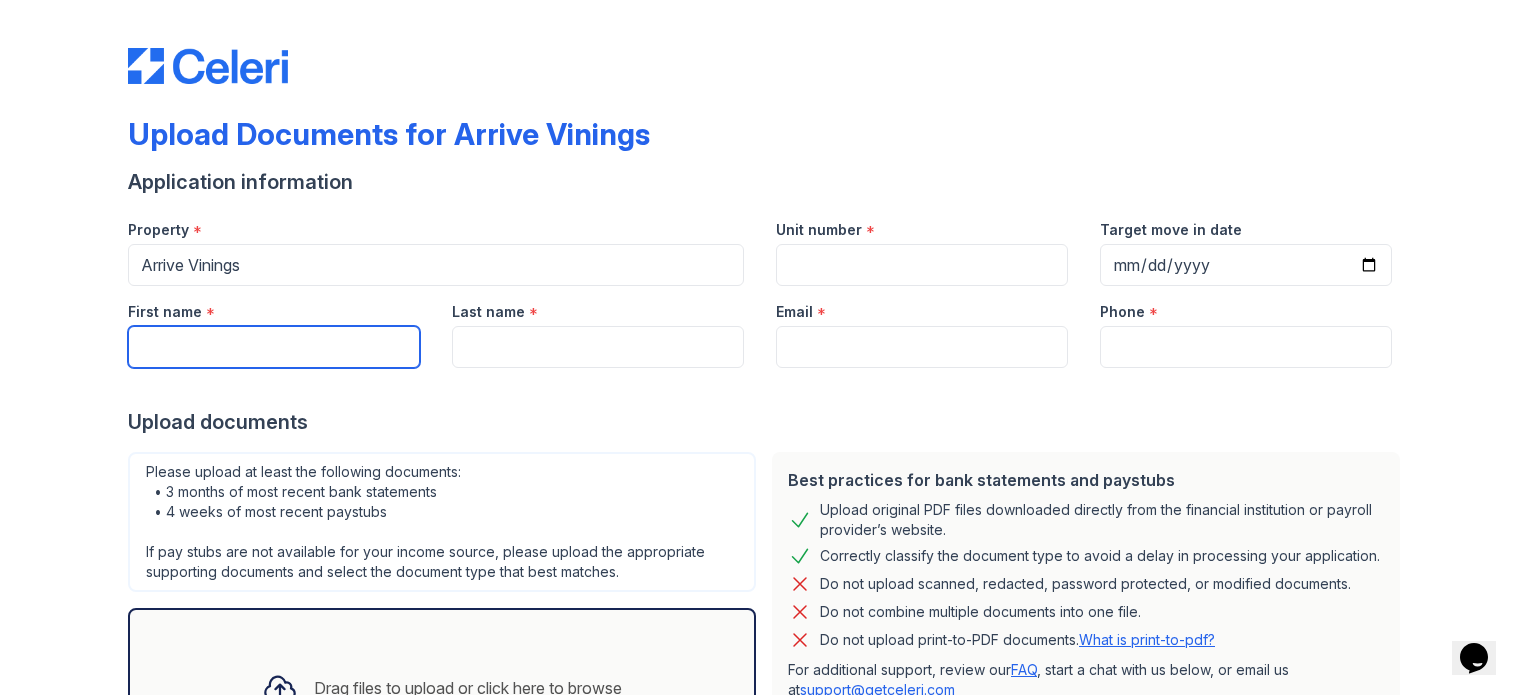 click on "First name" at bounding box center (274, 347) 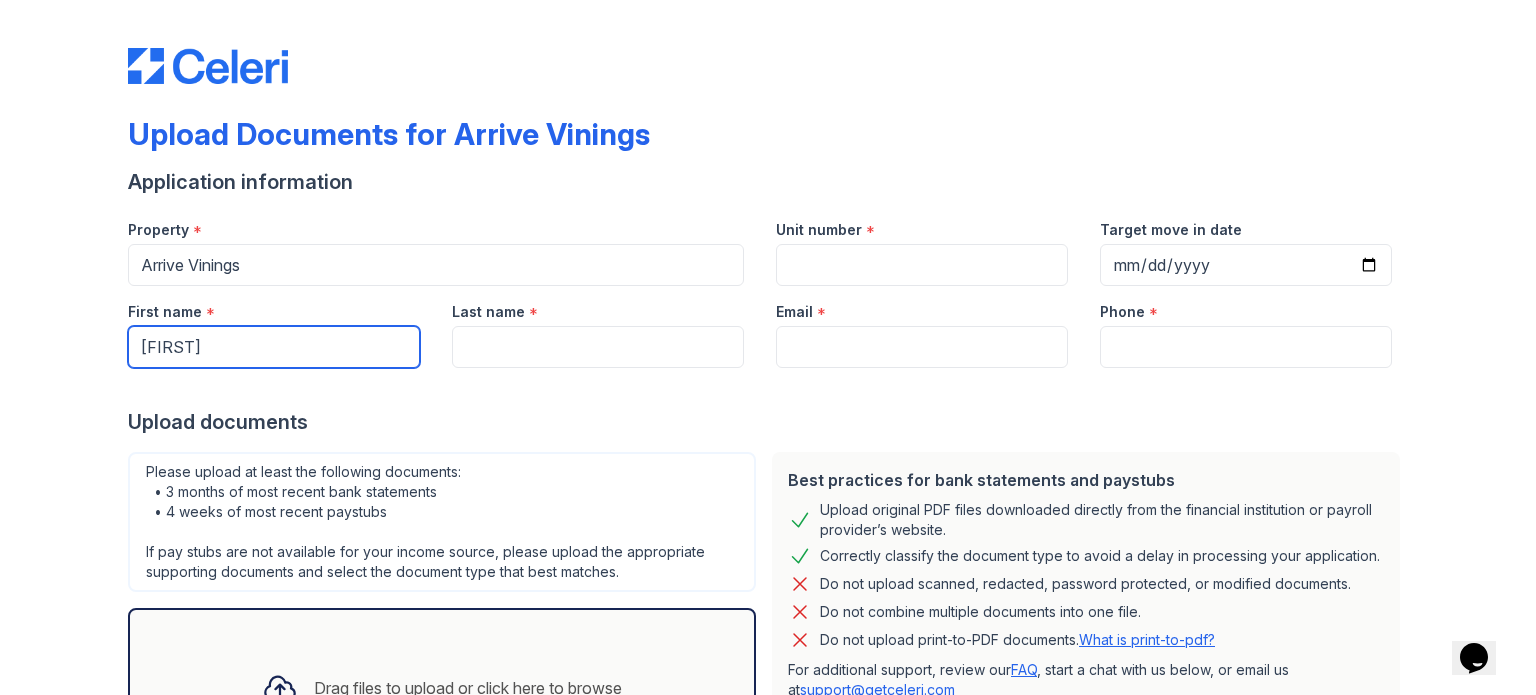 type on "[LAST]" 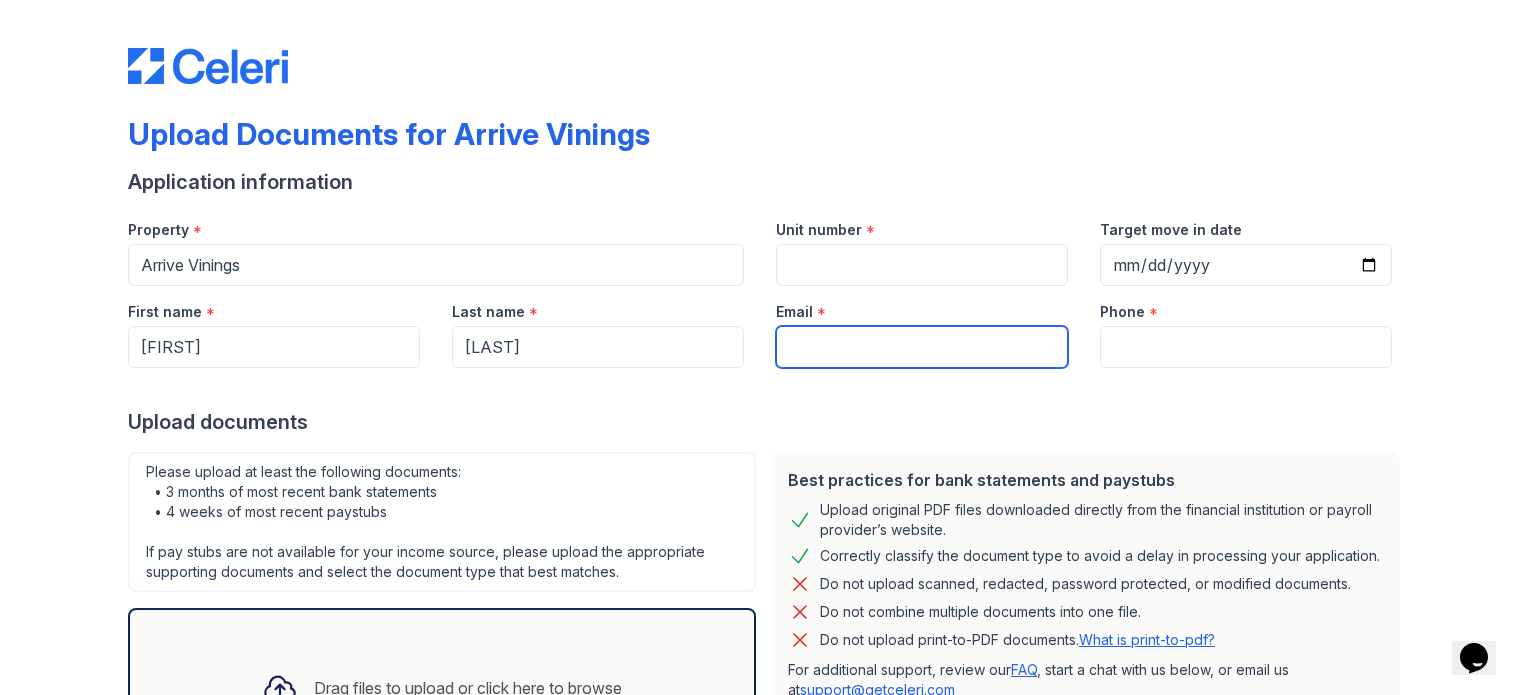 type on "[EMAIL]" 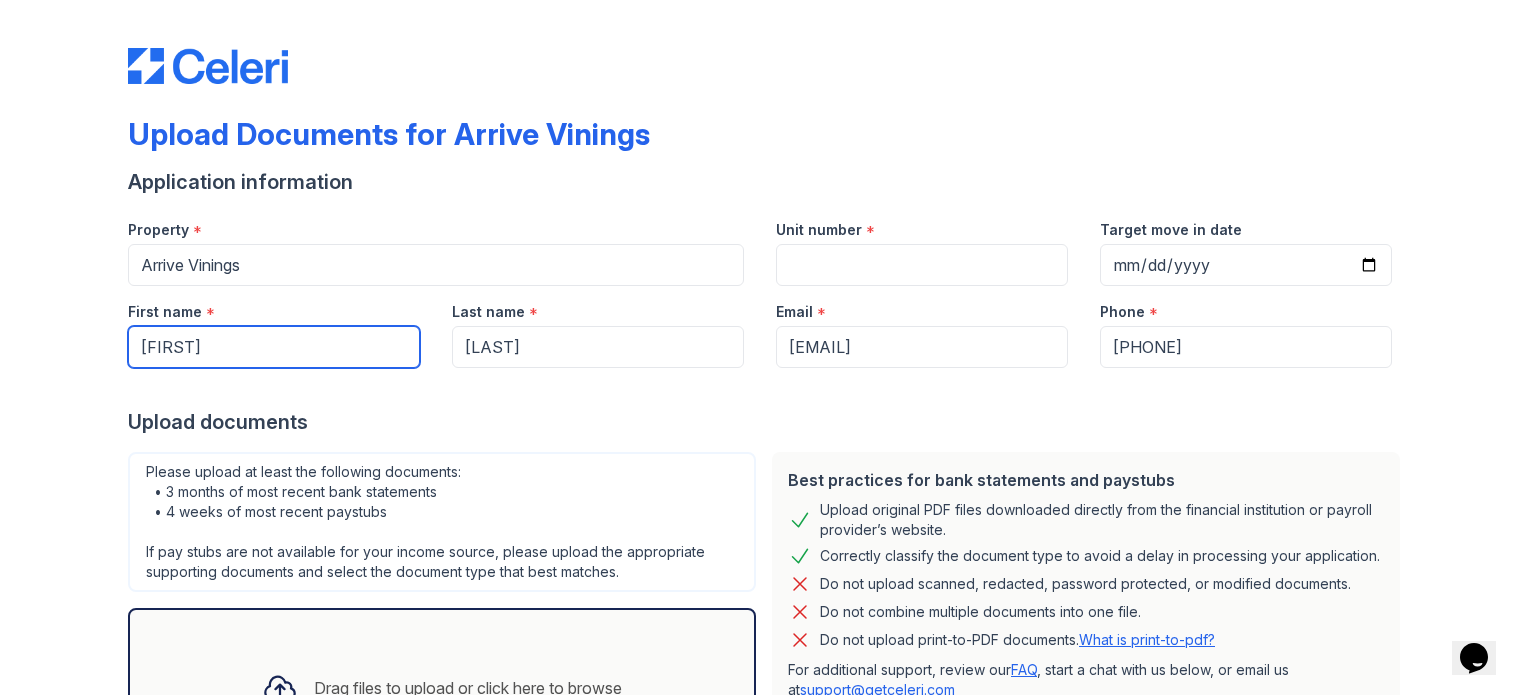 scroll, scrollTop: 100, scrollLeft: 0, axis: vertical 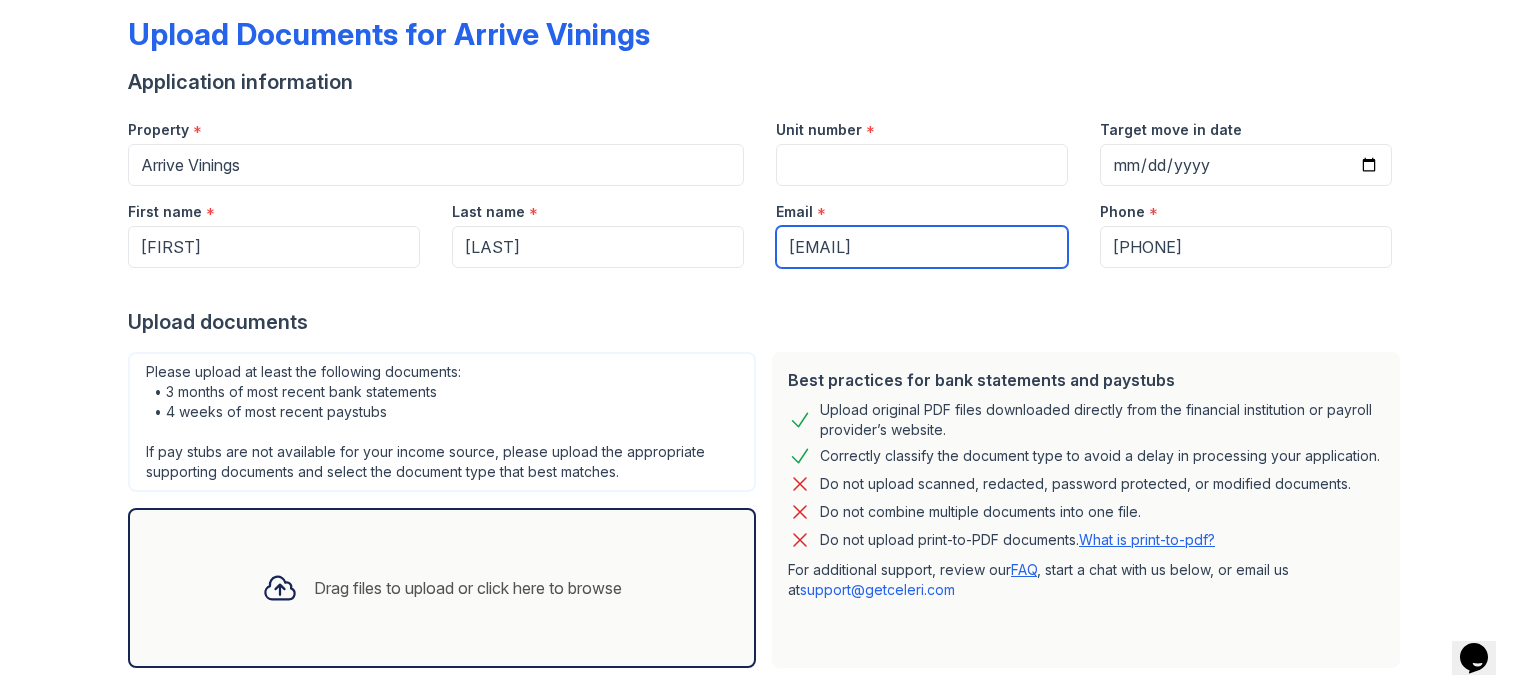 drag, startPoint x: 891, startPoint y: 240, endPoint x: 895, endPoint y: 255, distance: 15.524175 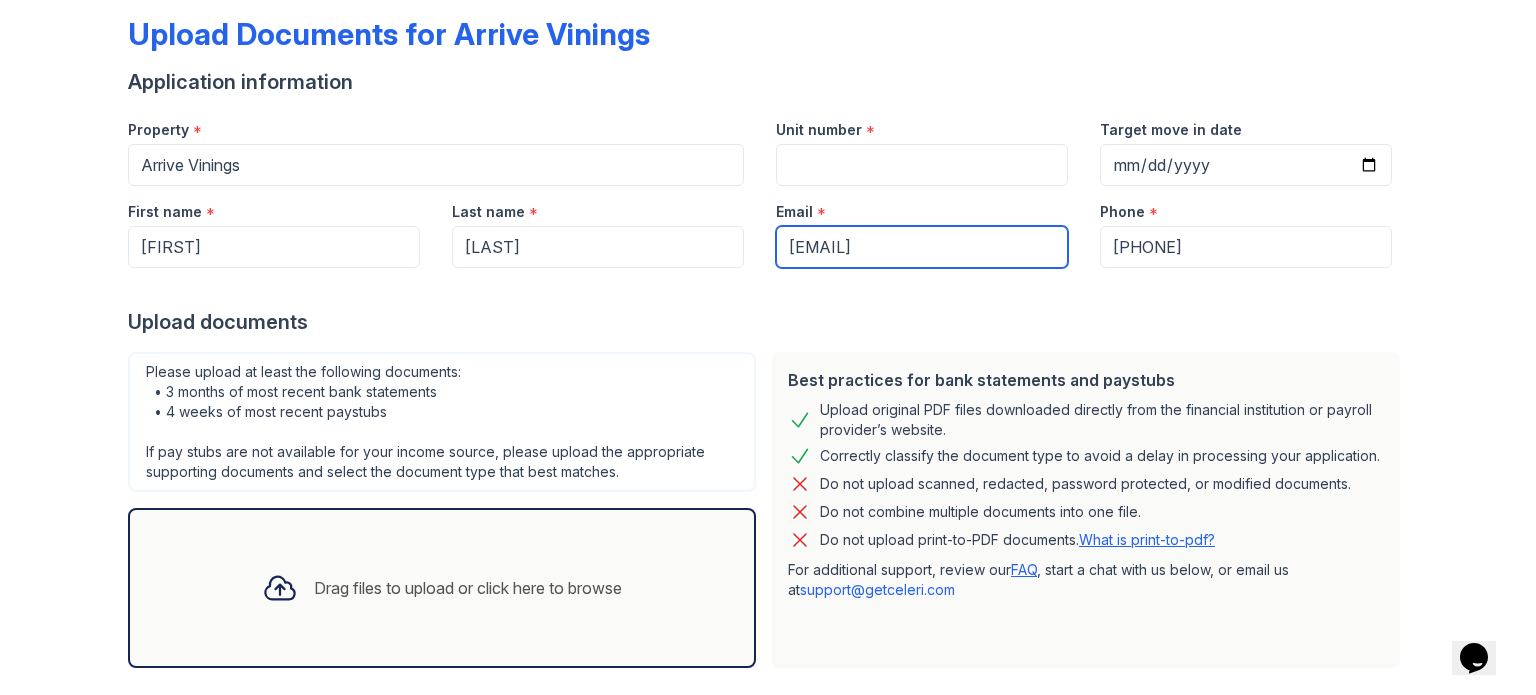 type on "[EMAIL]" 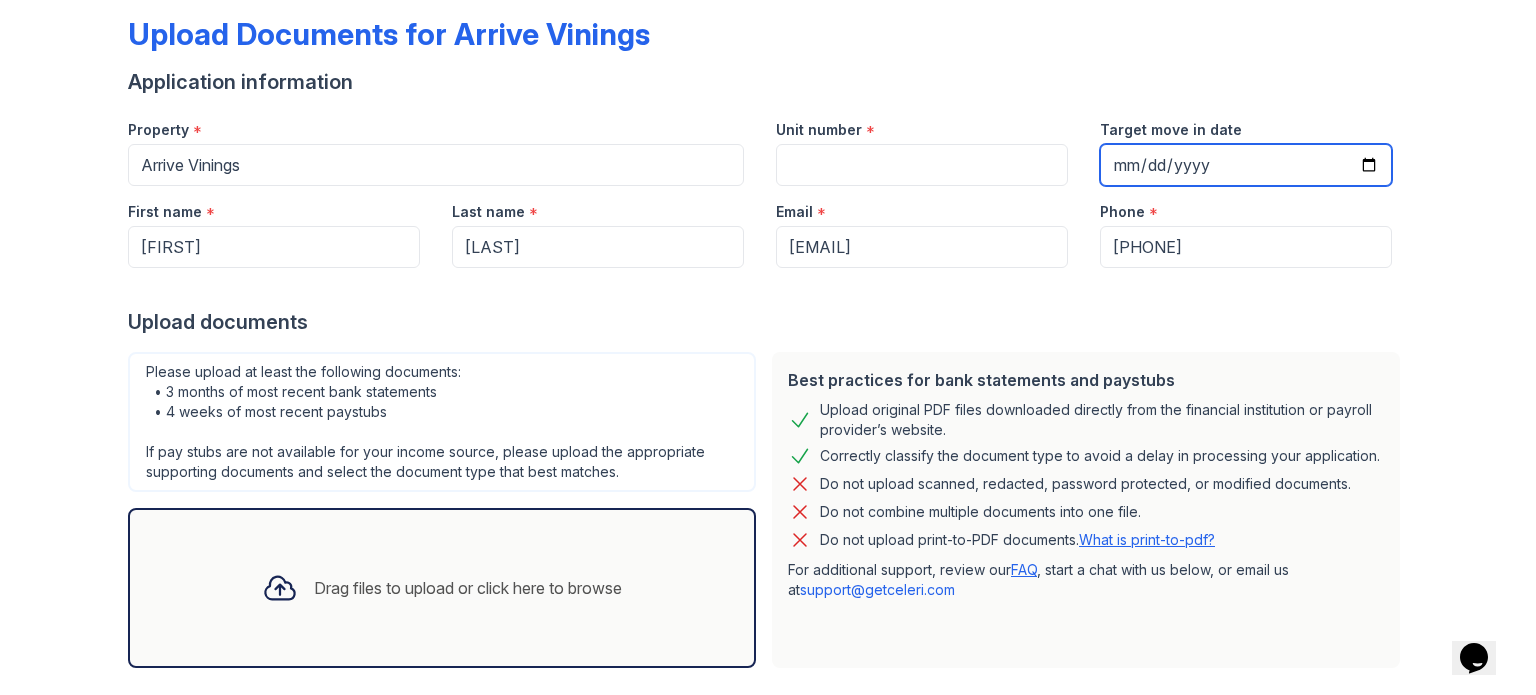 click on "Target move in date" at bounding box center (1246, 165) 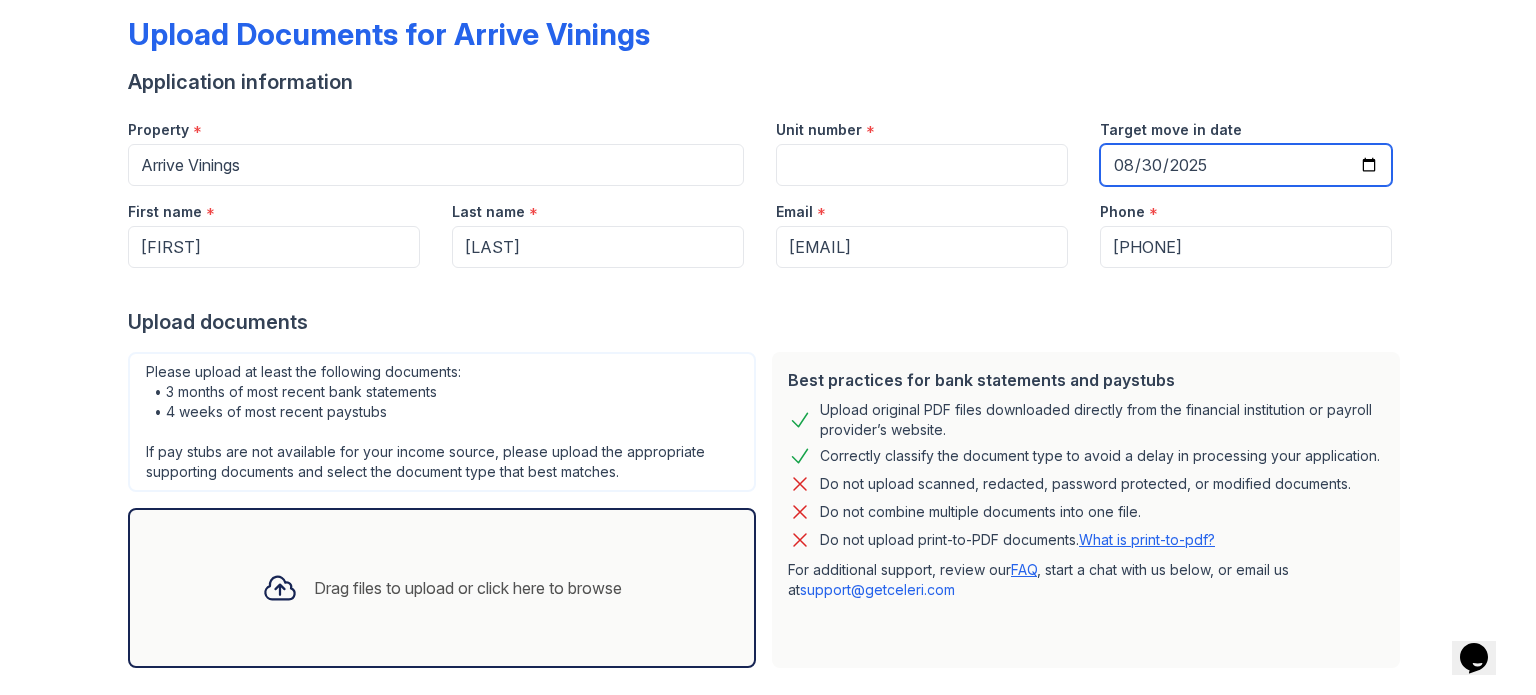 type on "2025-08-30" 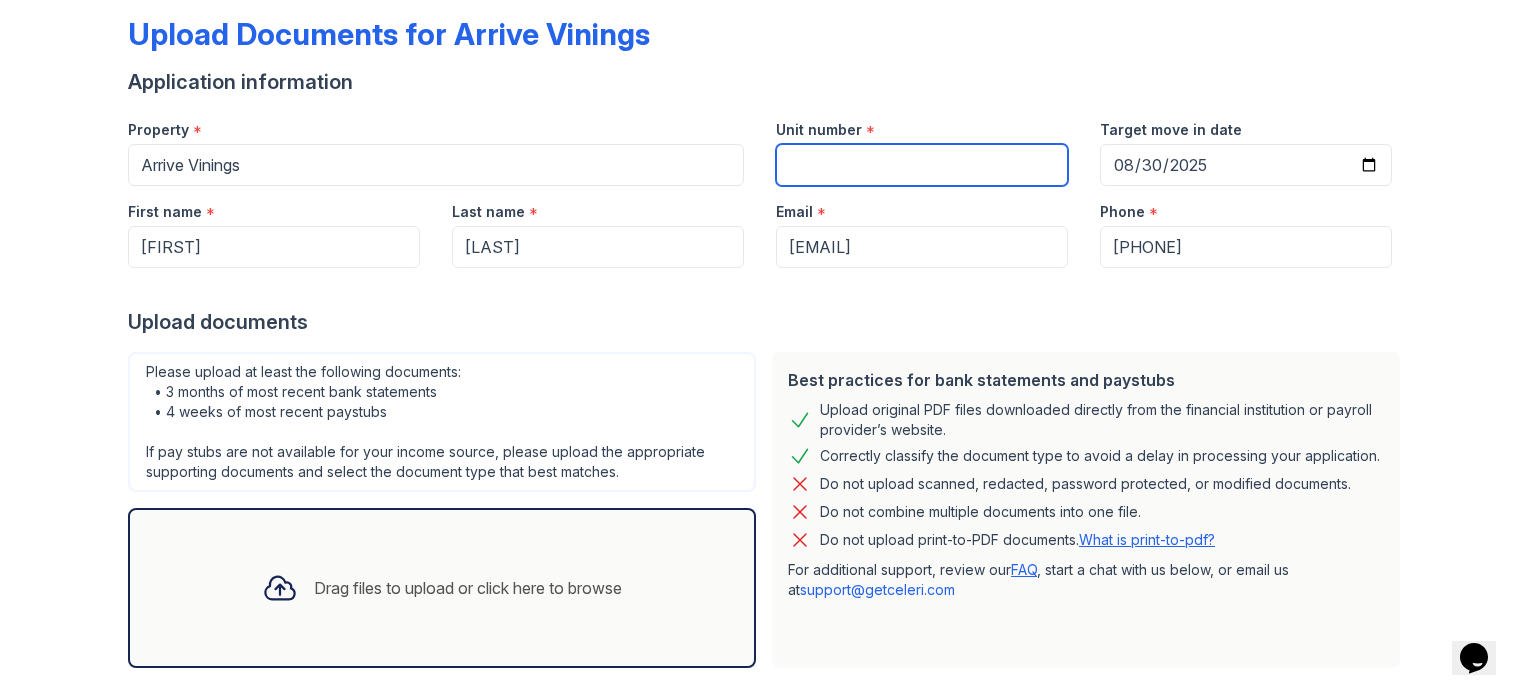 click on "Unit number" at bounding box center (922, 165) 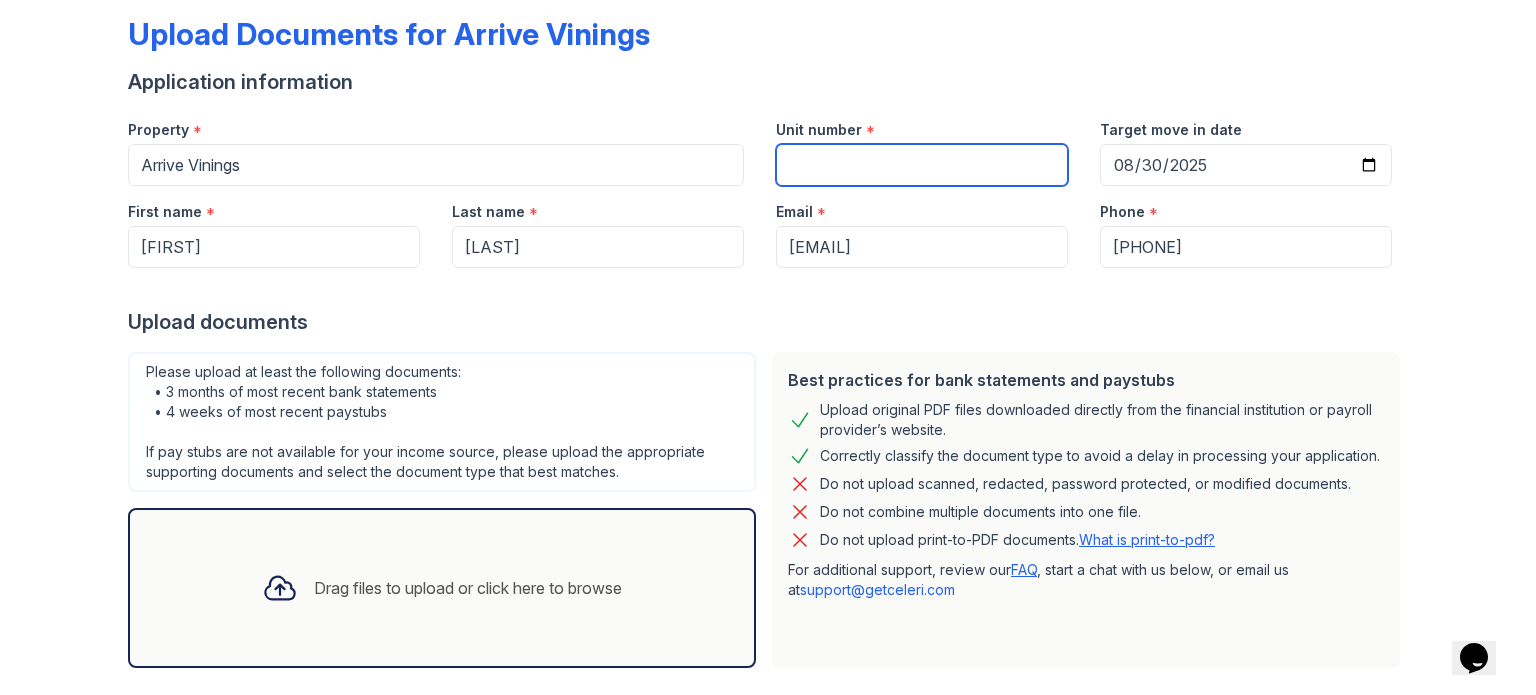 type on "2315" 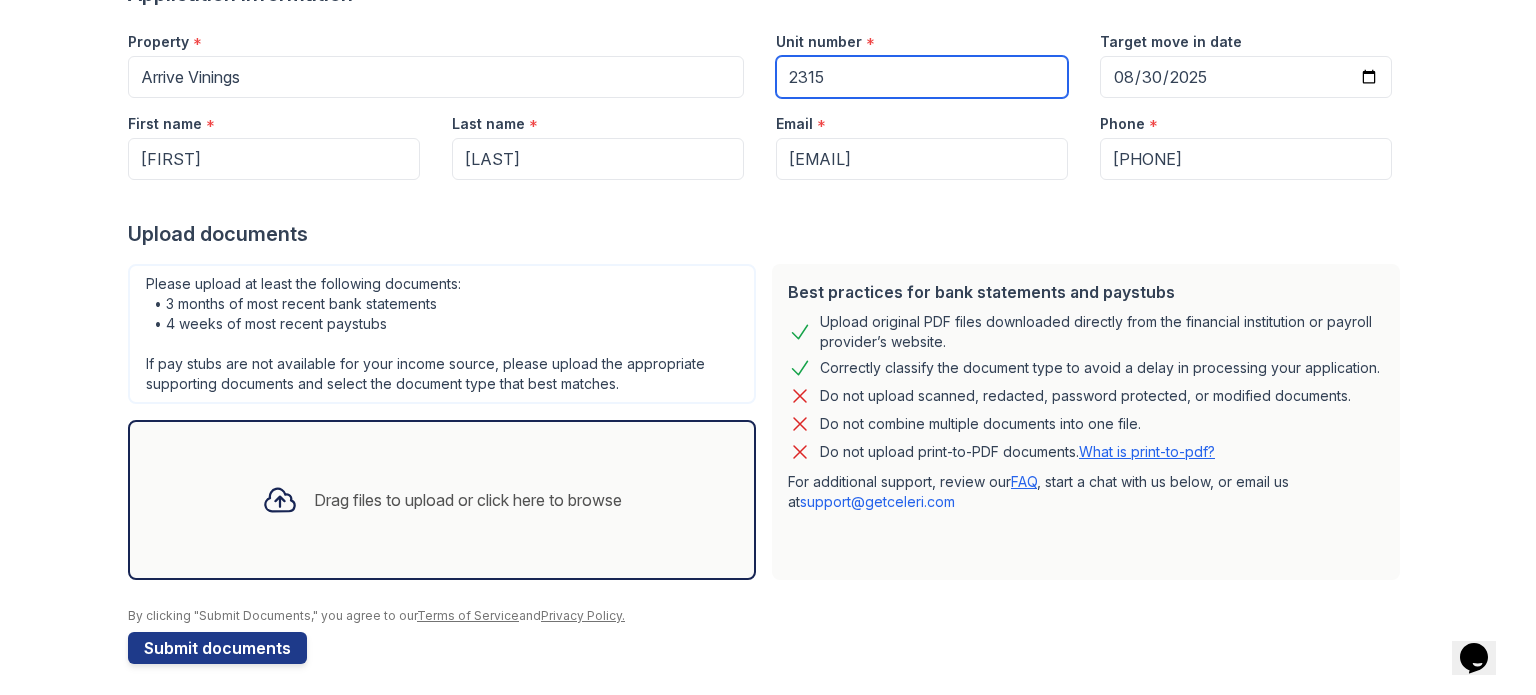 scroll, scrollTop: 195, scrollLeft: 0, axis: vertical 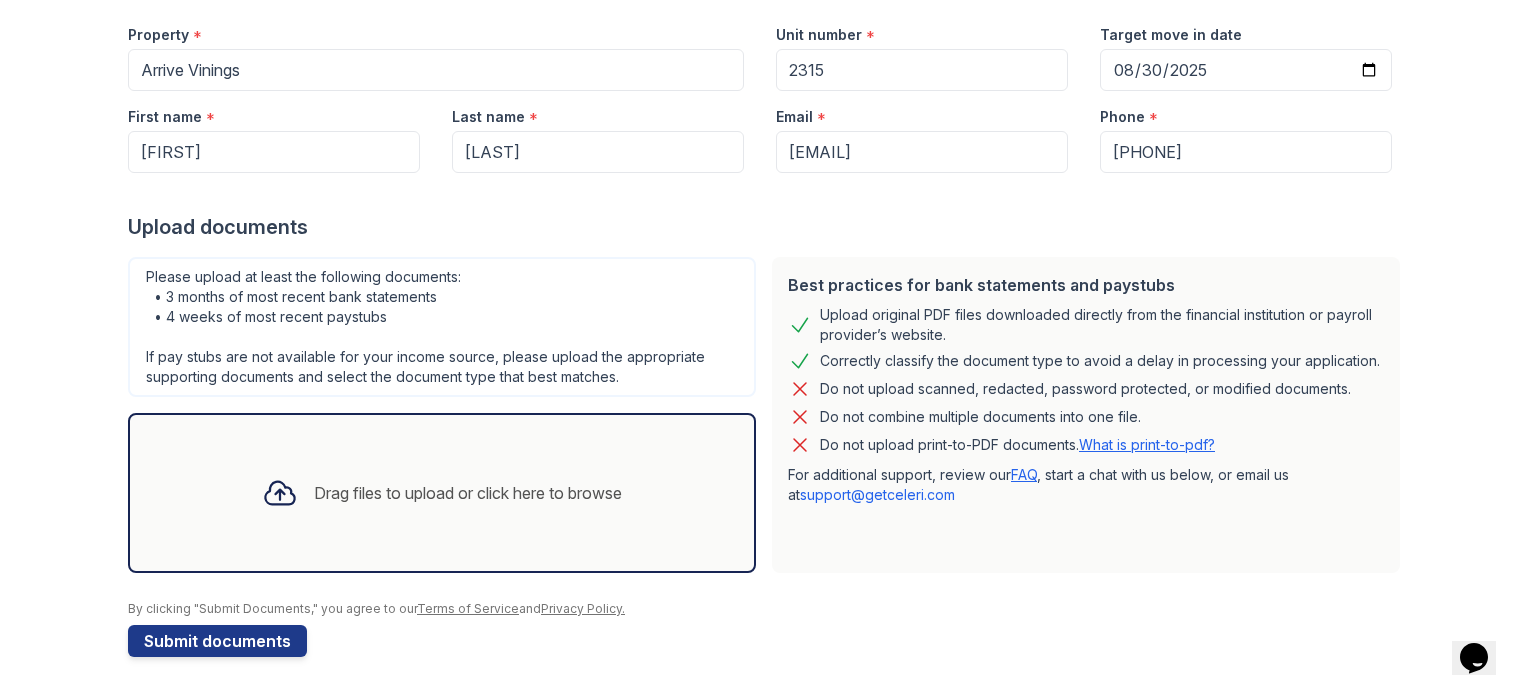 click 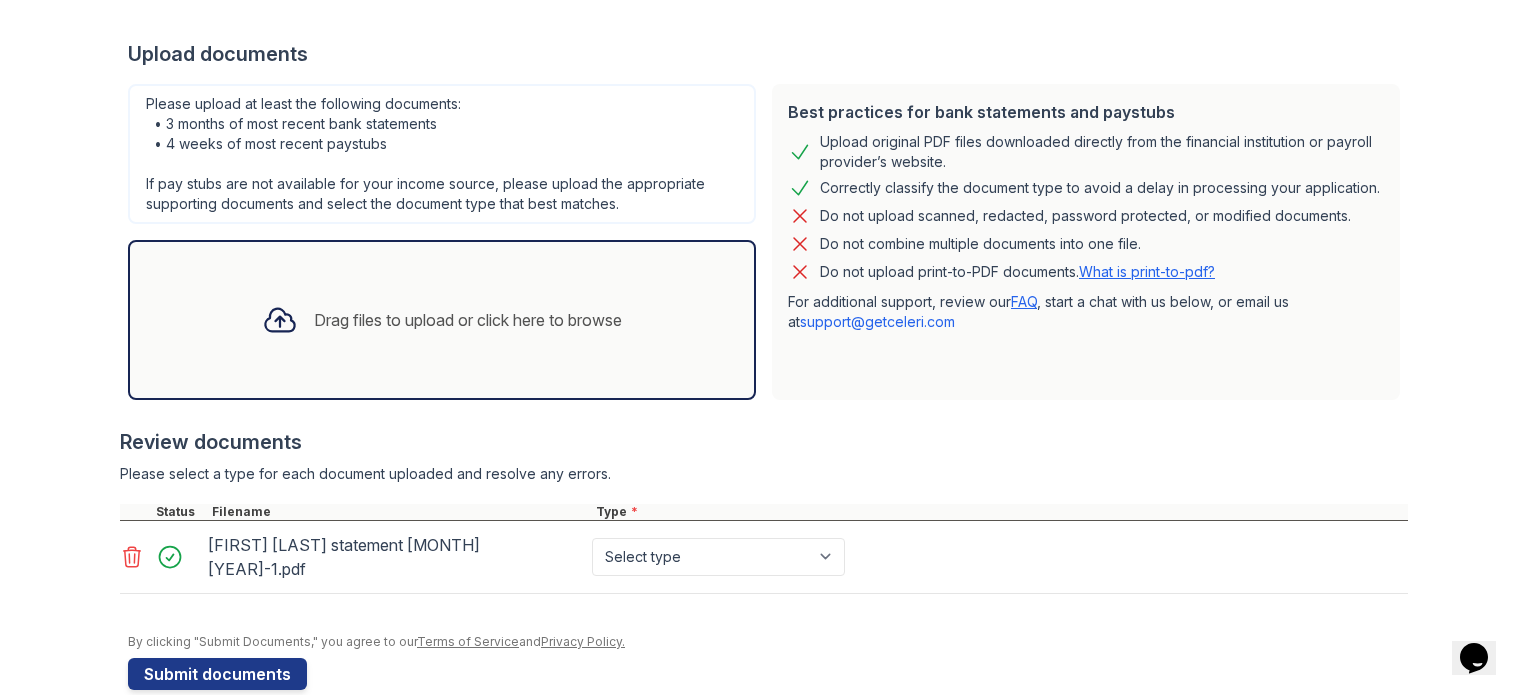 scroll, scrollTop: 382, scrollLeft: 0, axis: vertical 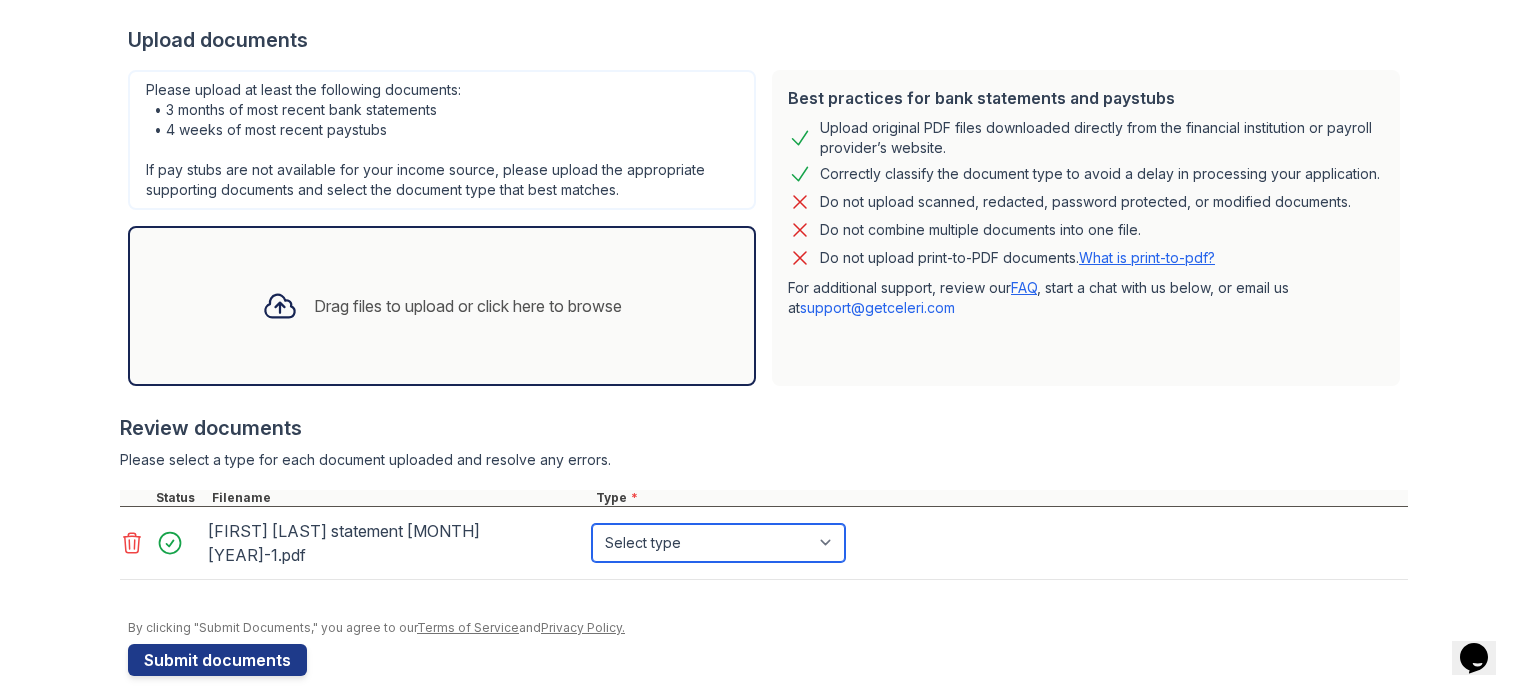 click on "Select type
Paystub
Bank Statement
Offer Letter
Tax Documents
Benefit Award Letter
Investment Account Statement
Other" at bounding box center [718, 543] 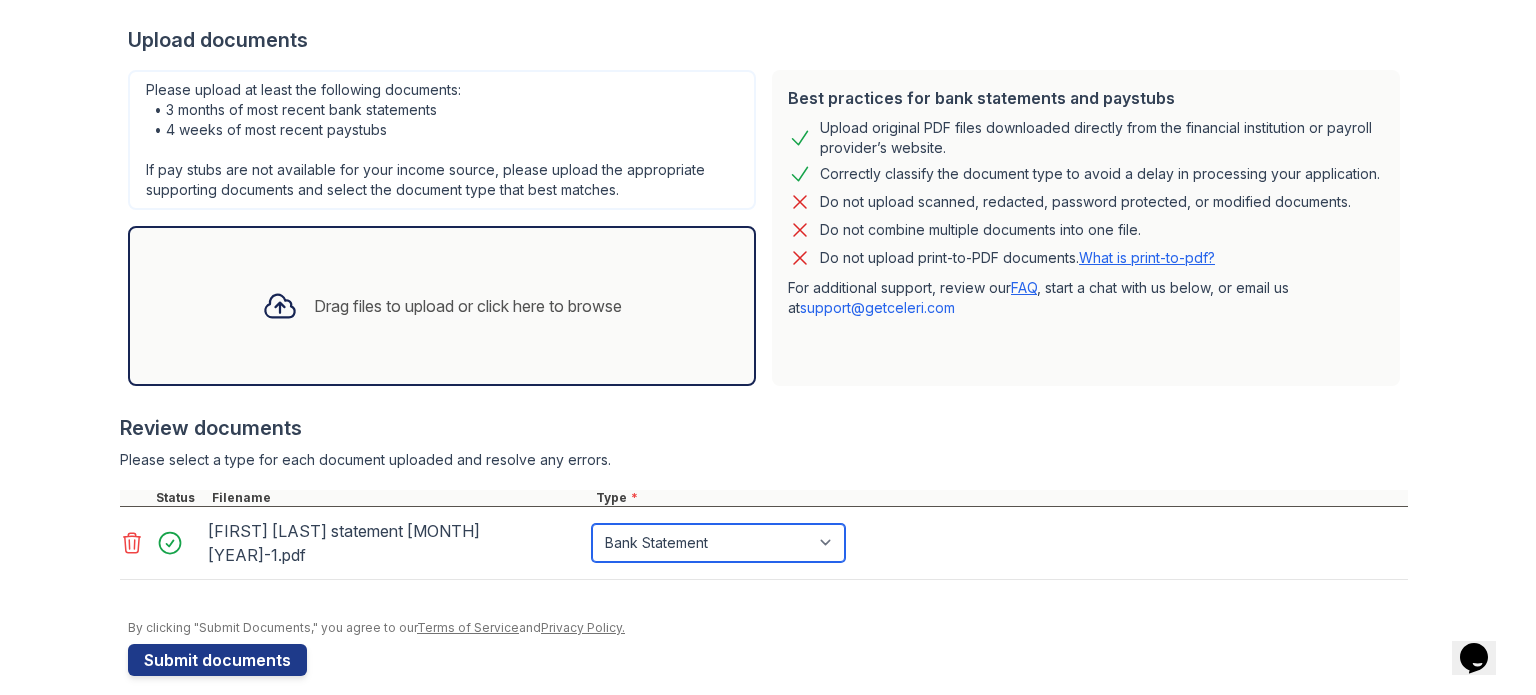 click on "Select type
Paystub
Bank Statement
Offer Letter
Tax Documents
Benefit Award Letter
Investment Account Statement
Other" at bounding box center [718, 543] 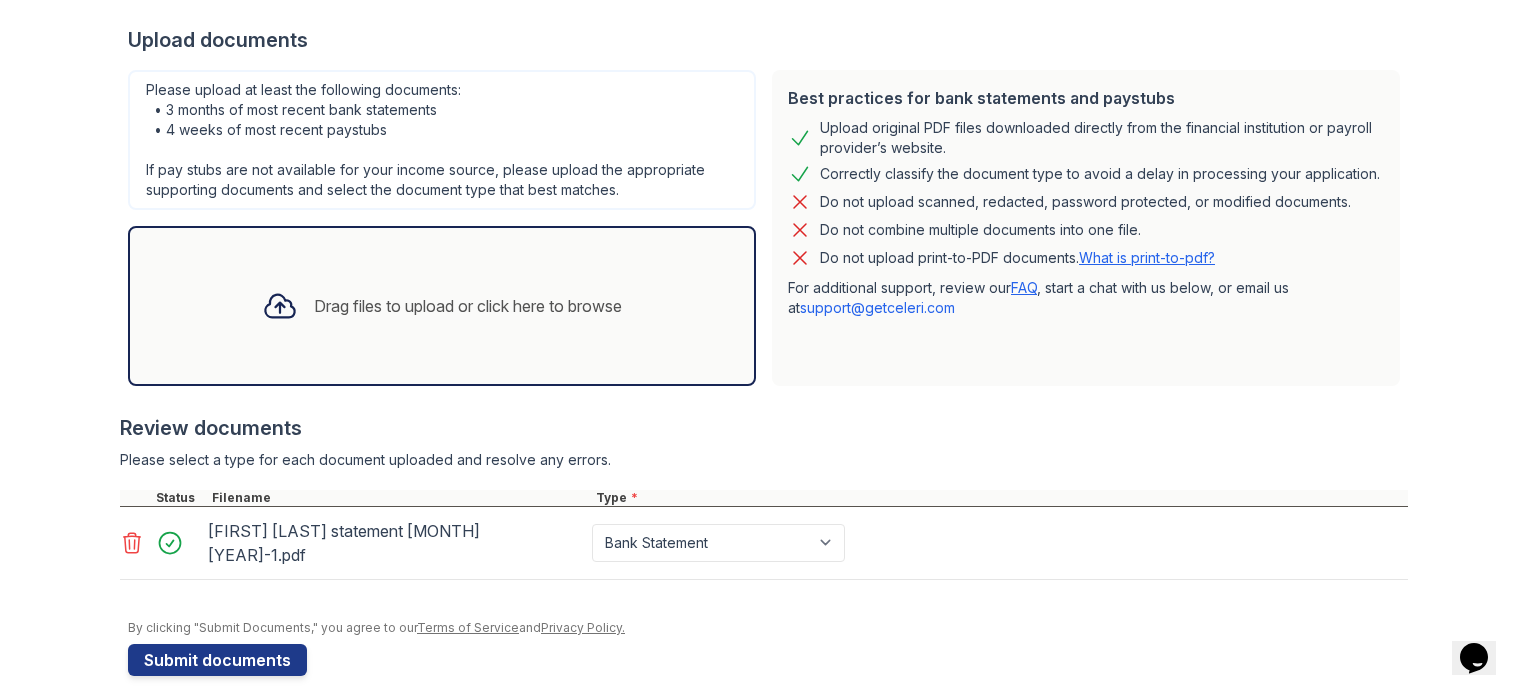 click 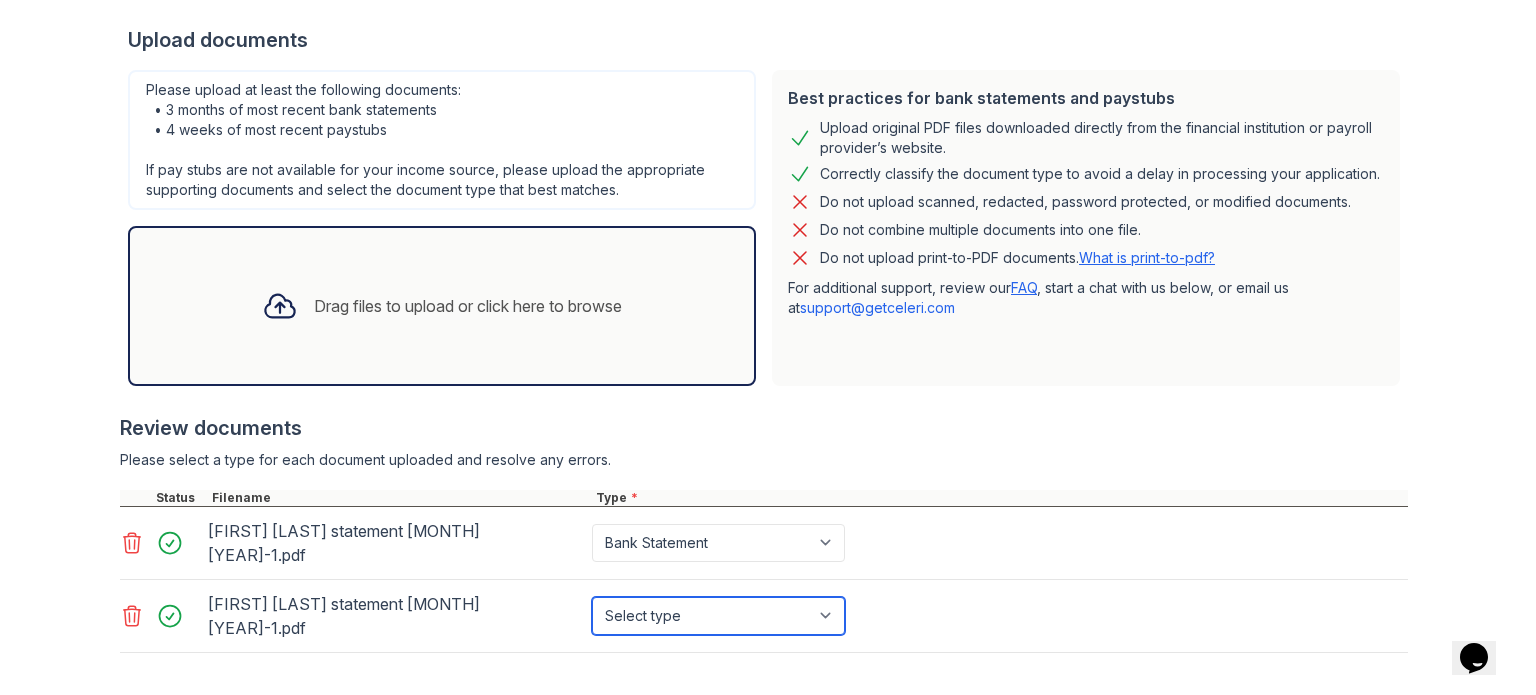 click on "Select type
Paystub
Bank Statement
Offer Letter
Tax Documents
Benefit Award Letter
Investment Account Statement
Other" at bounding box center (718, 616) 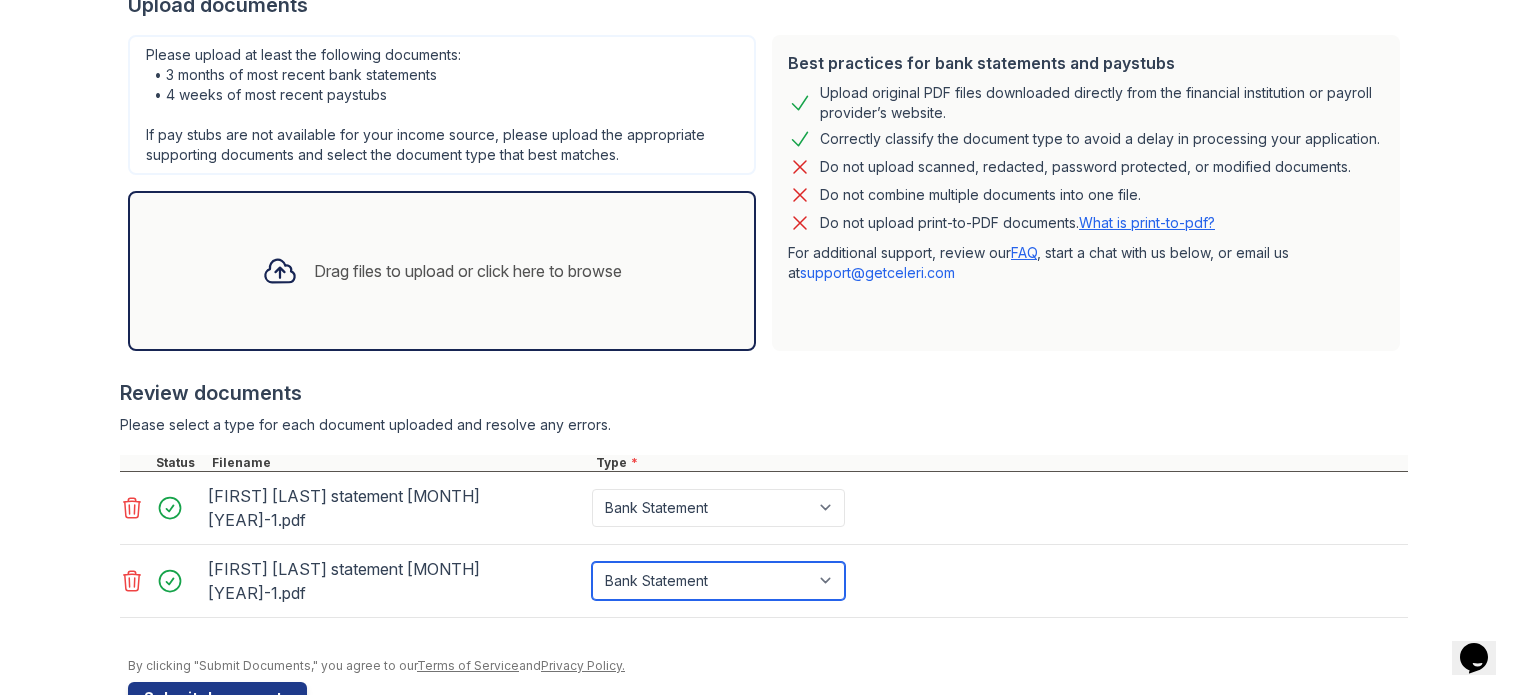 scroll, scrollTop: 436, scrollLeft: 0, axis: vertical 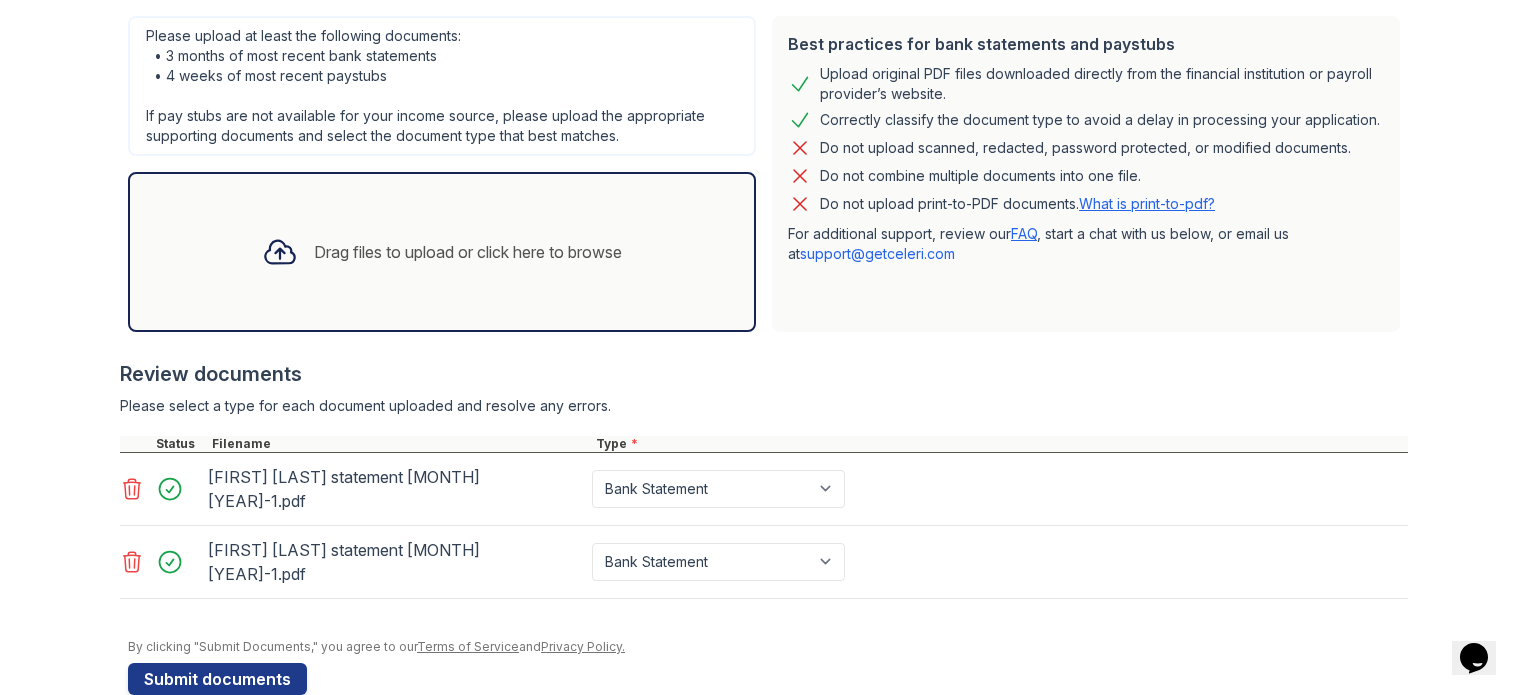 click 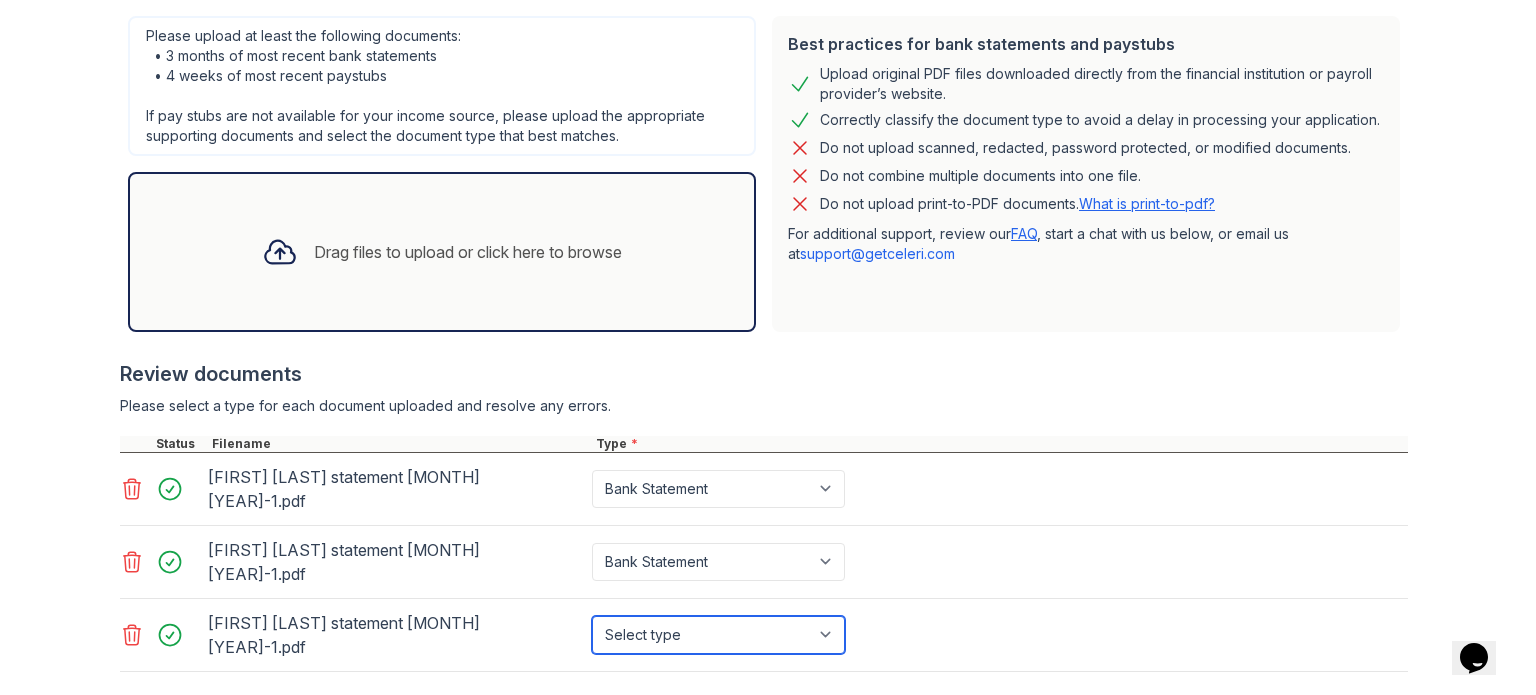 click on "Select type
Paystub
Bank Statement
Offer Letter
Tax Documents
Benefit Award Letter
Investment Account Statement
Other" at bounding box center [718, 635] 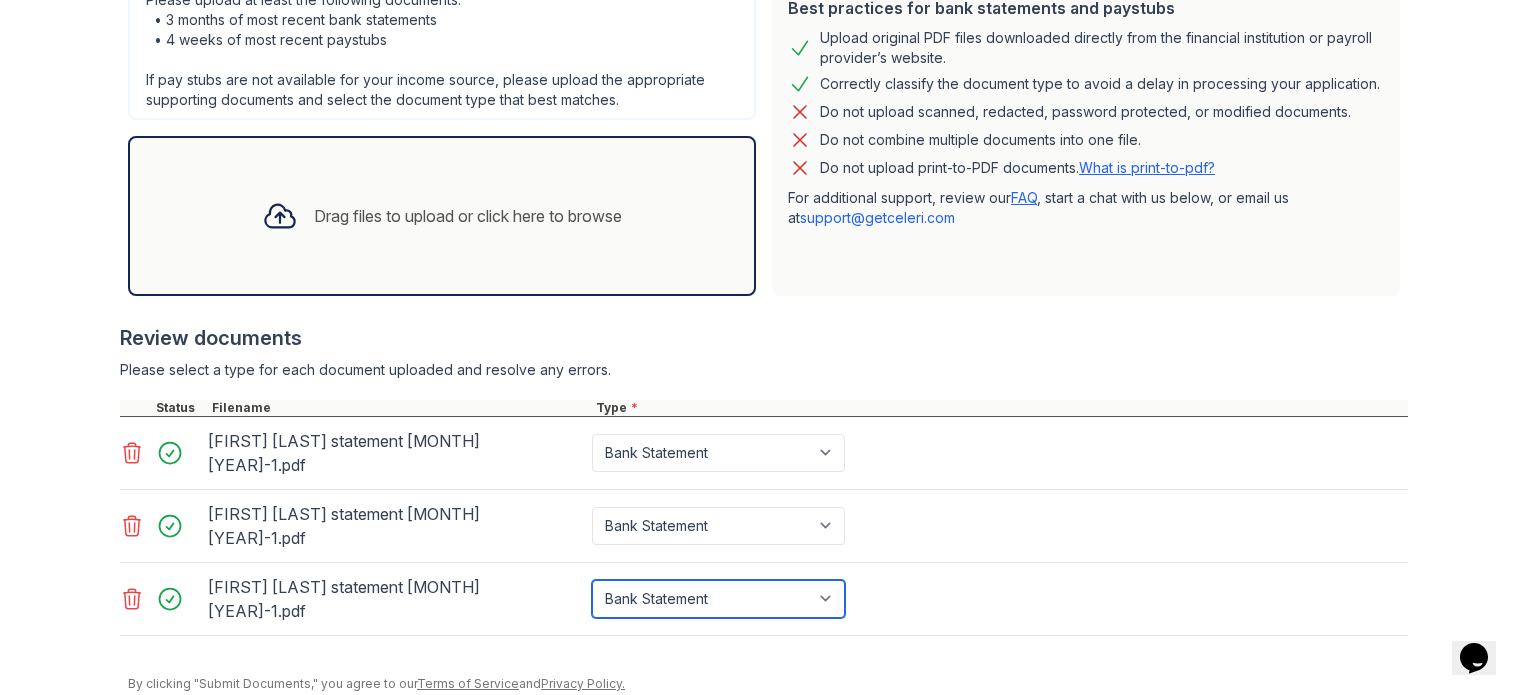 scroll, scrollTop: 491, scrollLeft: 0, axis: vertical 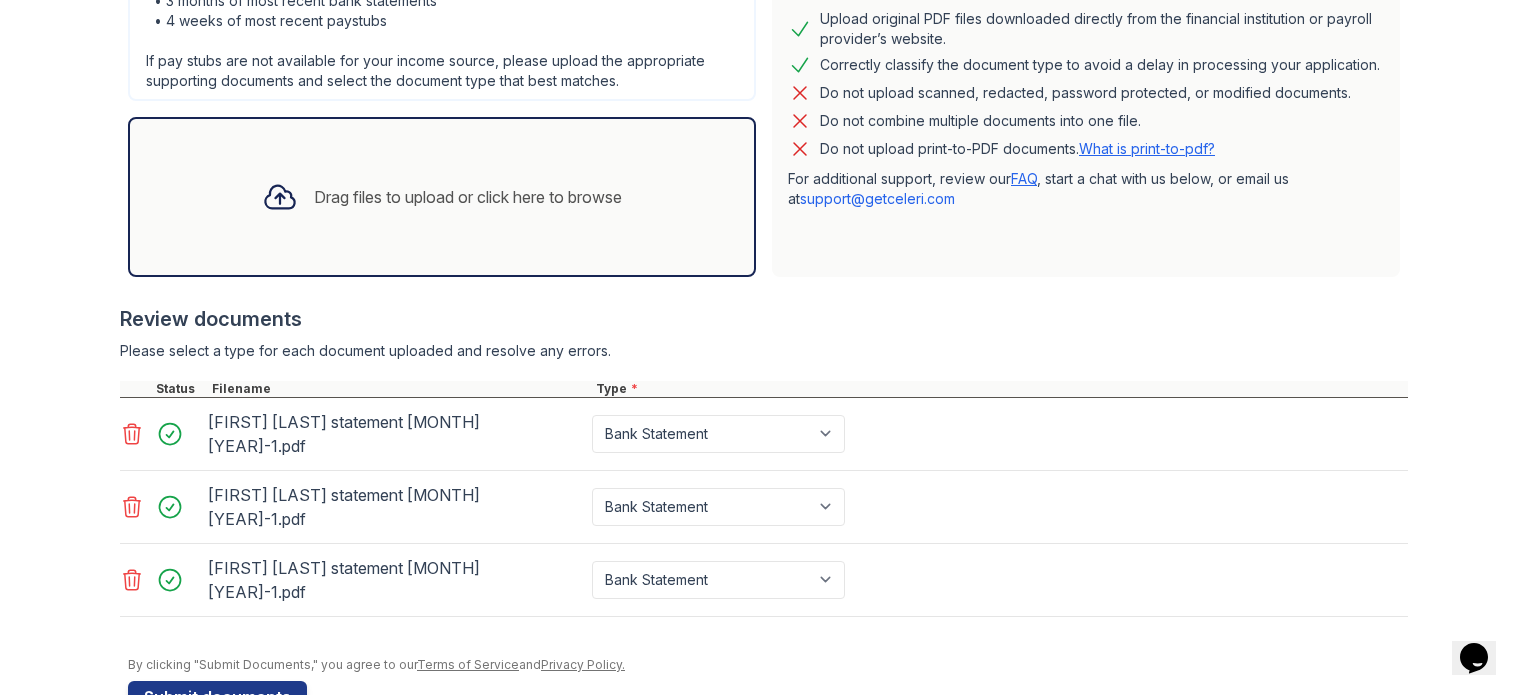 click 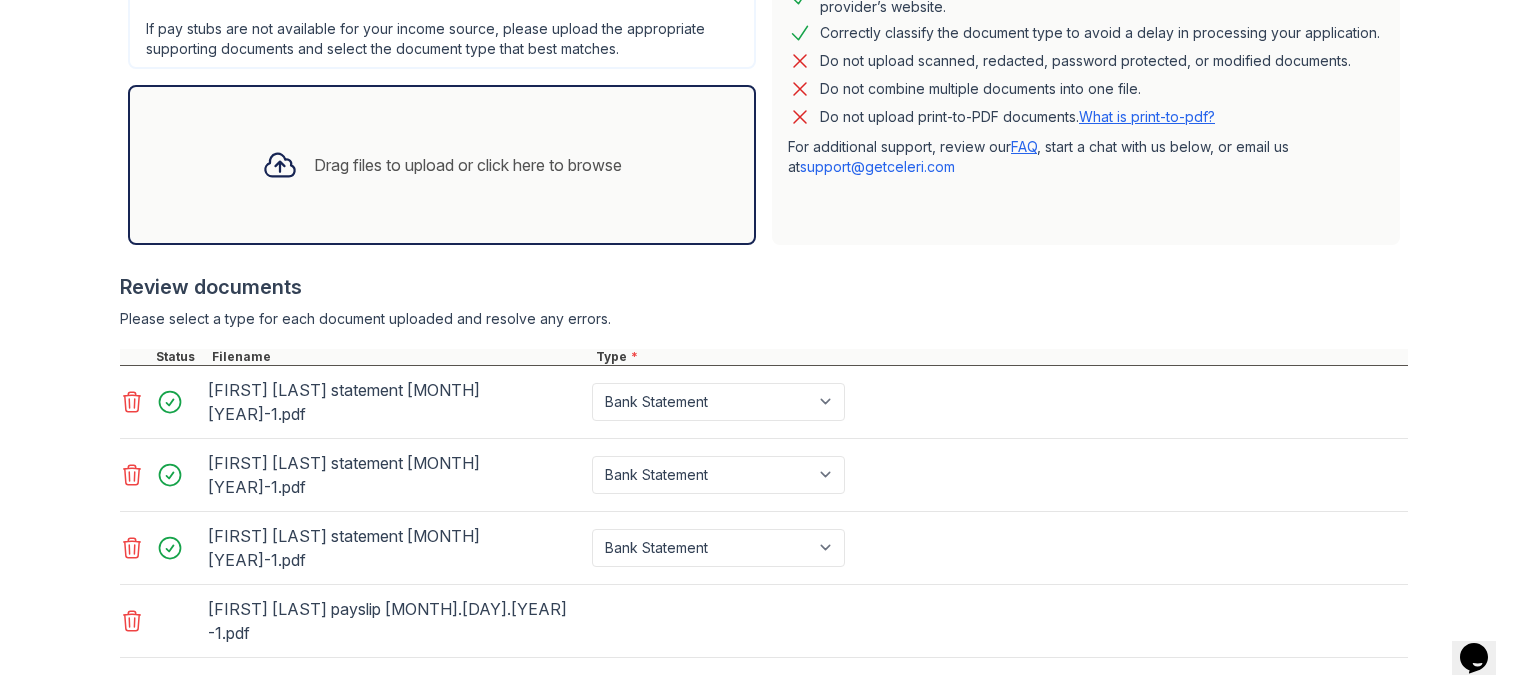 scroll, scrollTop: 540, scrollLeft: 0, axis: vertical 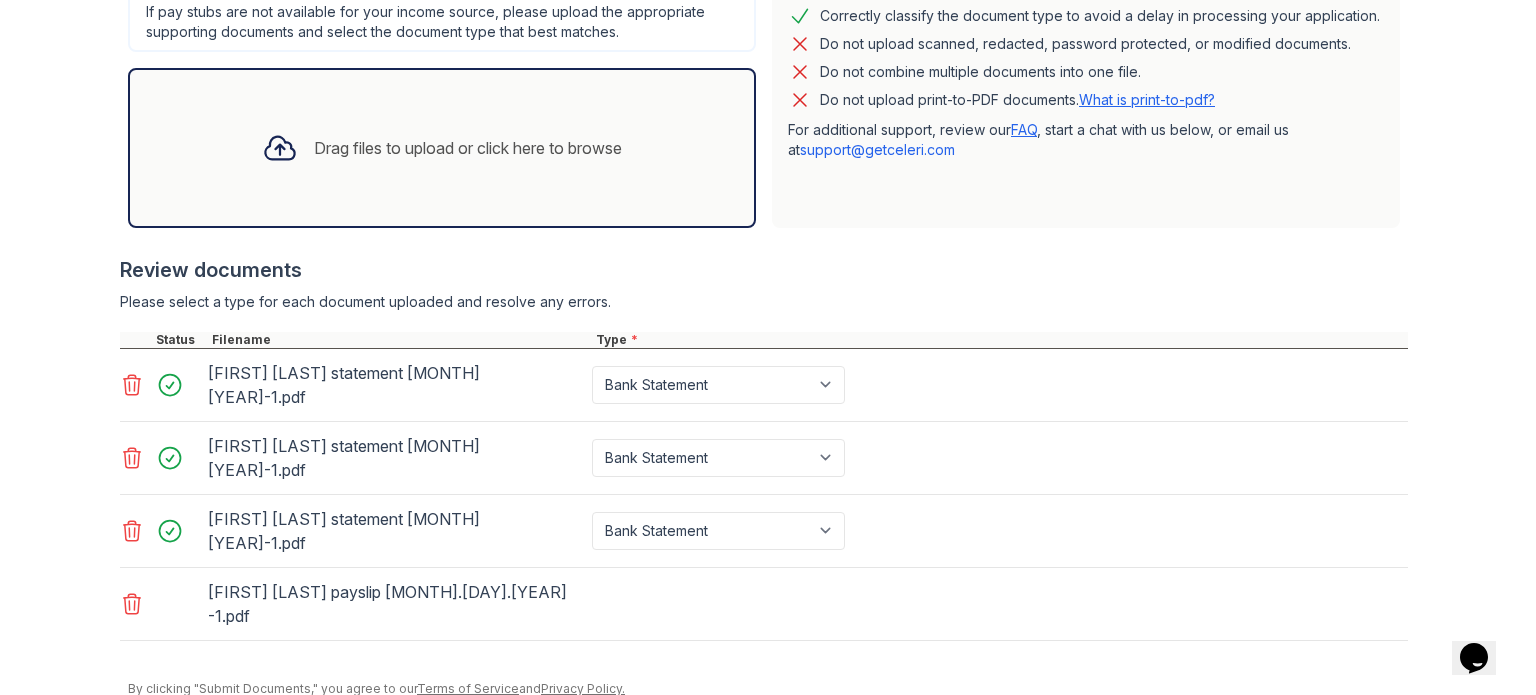 click on "[FIRST] [LAST] payslip [MONTH].[DAY].[YEAR] -1.pdf" at bounding box center (396, 604) 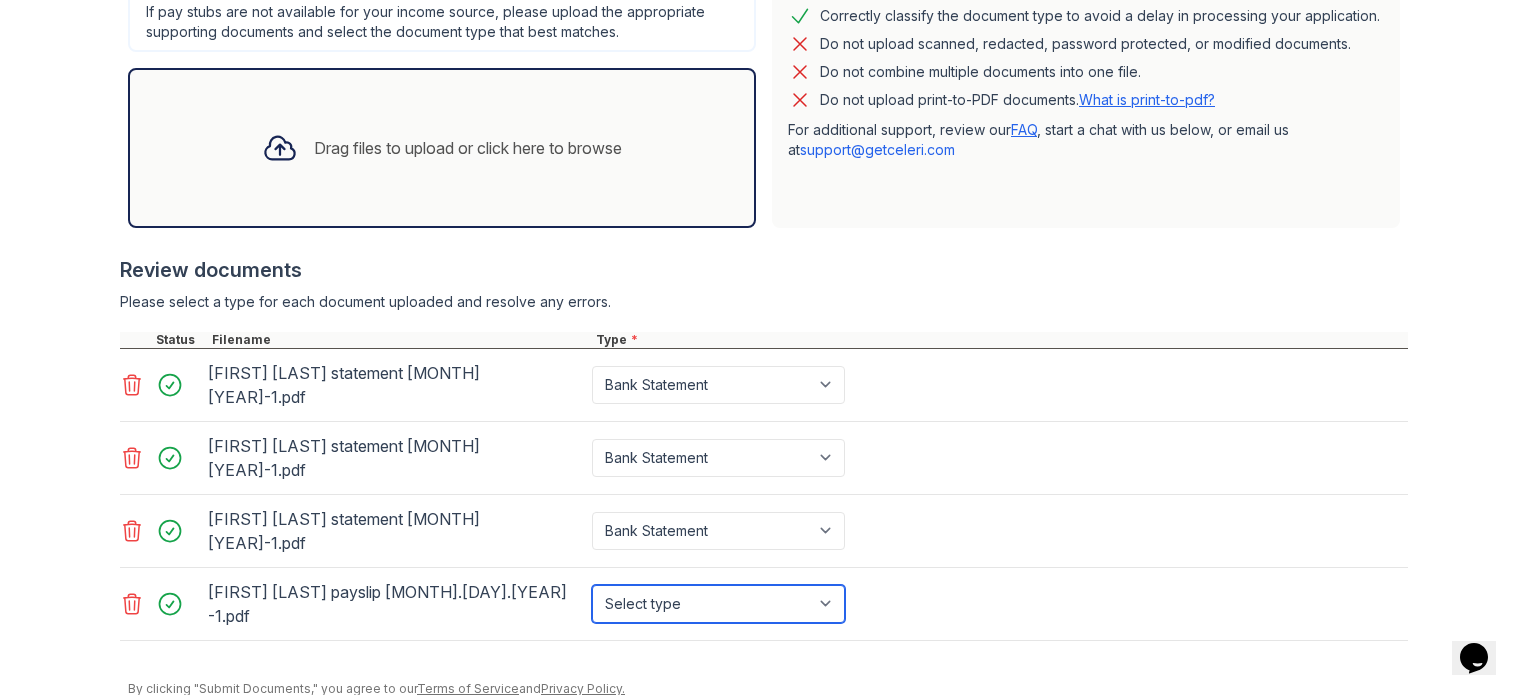 click on "Select type
Paystub
Bank Statement
Offer Letter
Tax Documents
Benefit Award Letter
Investment Account Statement
Other" at bounding box center [718, 604] 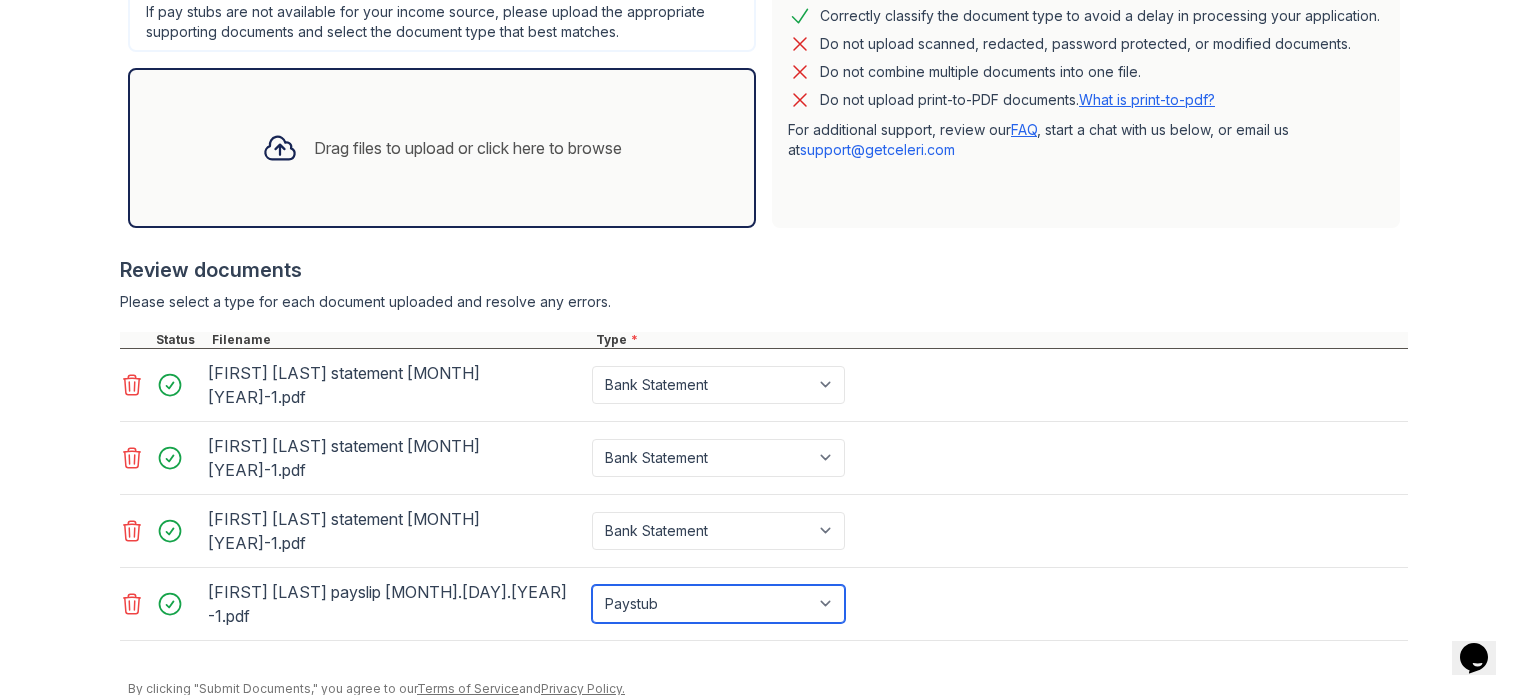 click on "Select type
Paystub
Bank Statement
Offer Letter
Tax Documents
Benefit Award Letter
Investment Account Statement
Other" at bounding box center (718, 604) 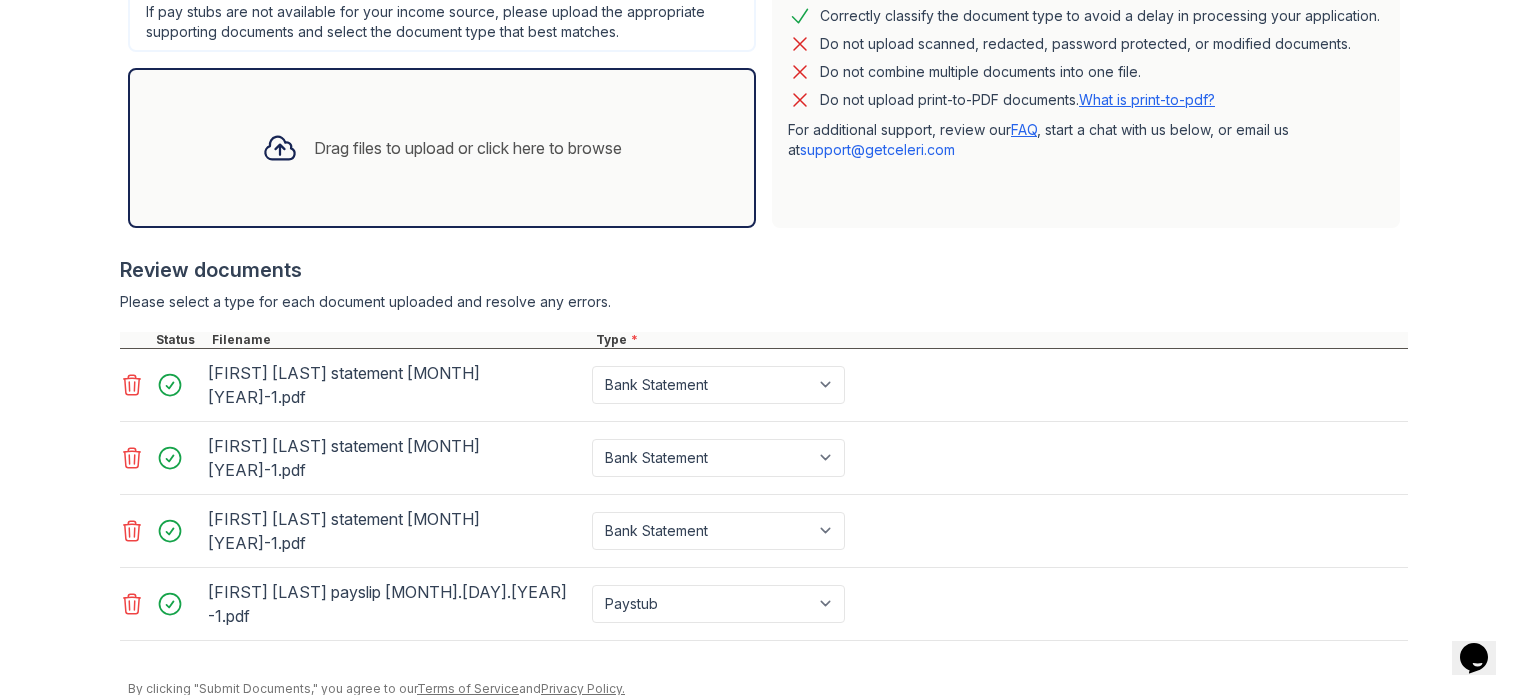 click 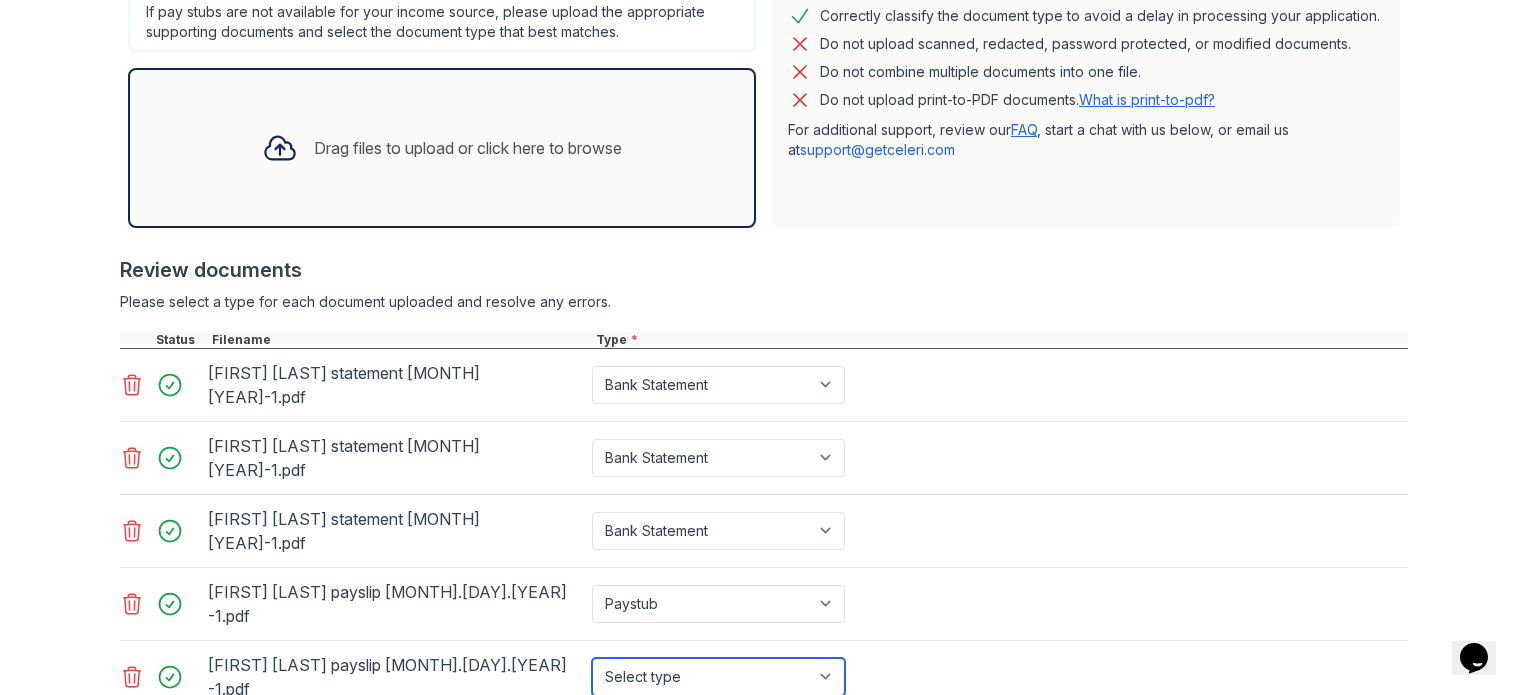 click on "Select type
Paystub
Bank Statement
Offer Letter
Tax Documents
Benefit Award Letter
Investment Account Statement
Other" at bounding box center [718, 677] 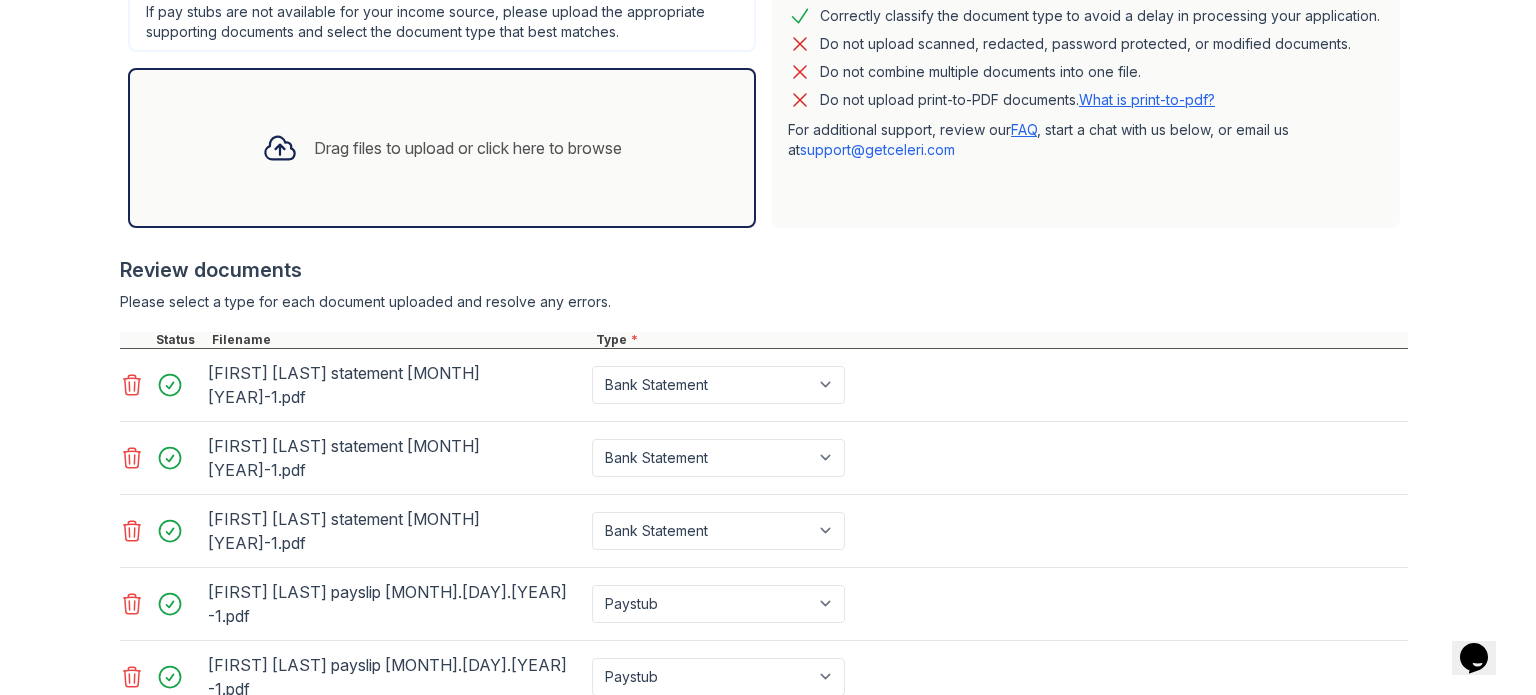 click 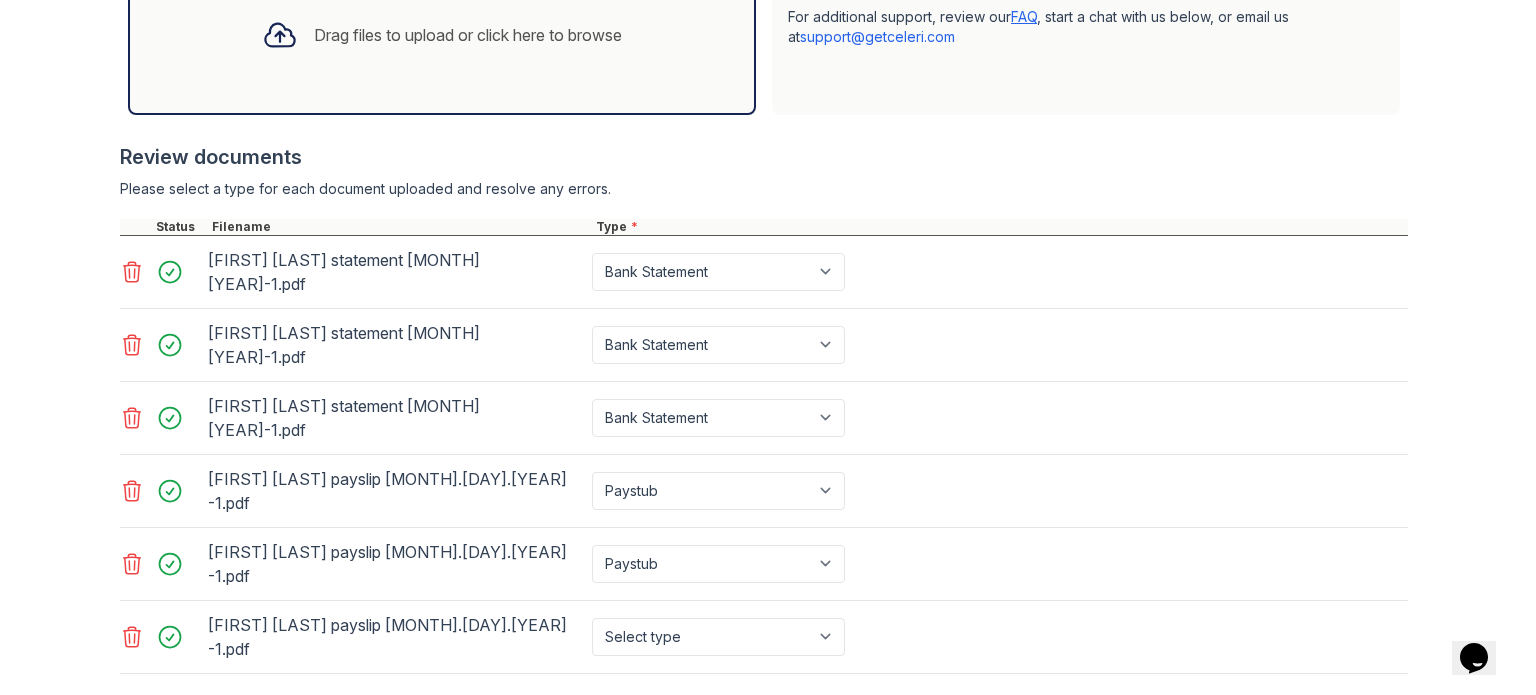 scroll, scrollTop: 654, scrollLeft: 0, axis: vertical 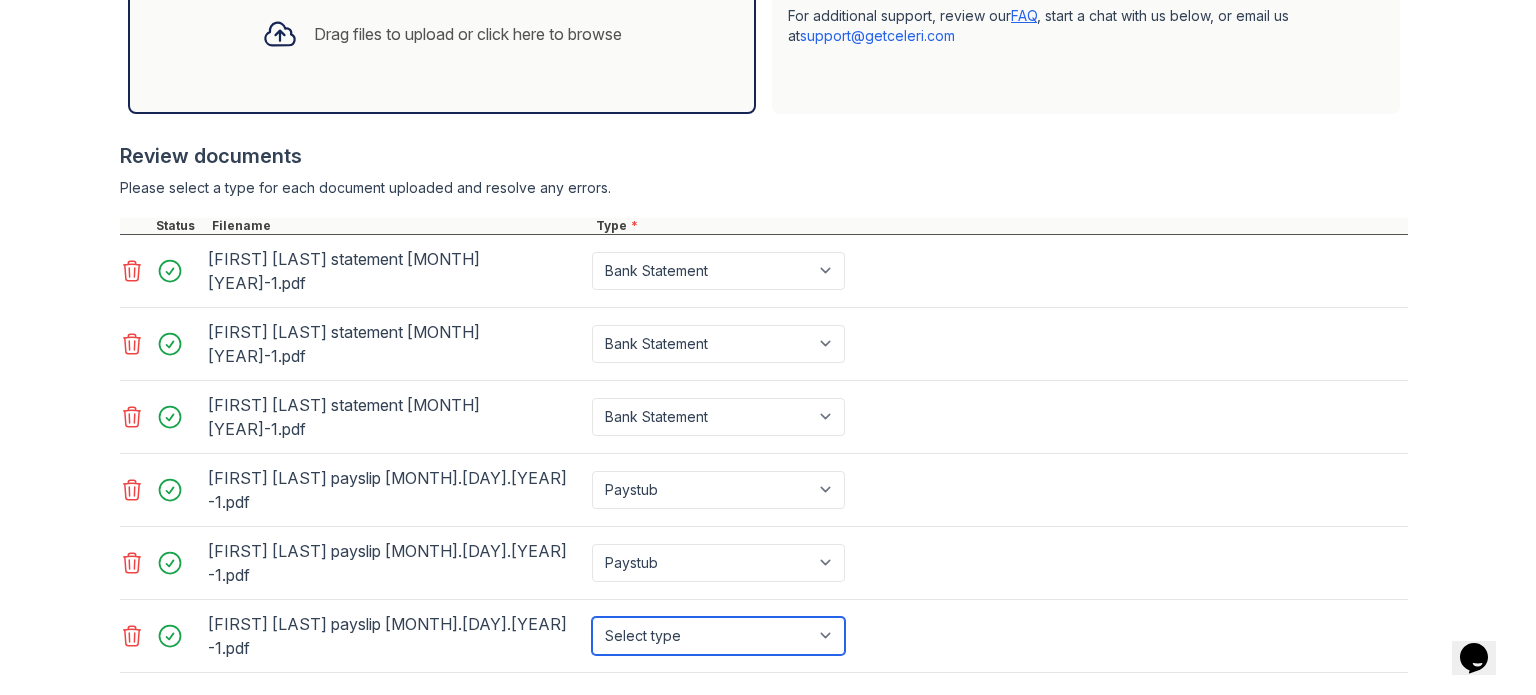 click on "Select type
Paystub
Bank Statement
Offer Letter
Tax Documents
Benefit Award Letter
Investment Account Statement
Other" at bounding box center (718, 636) 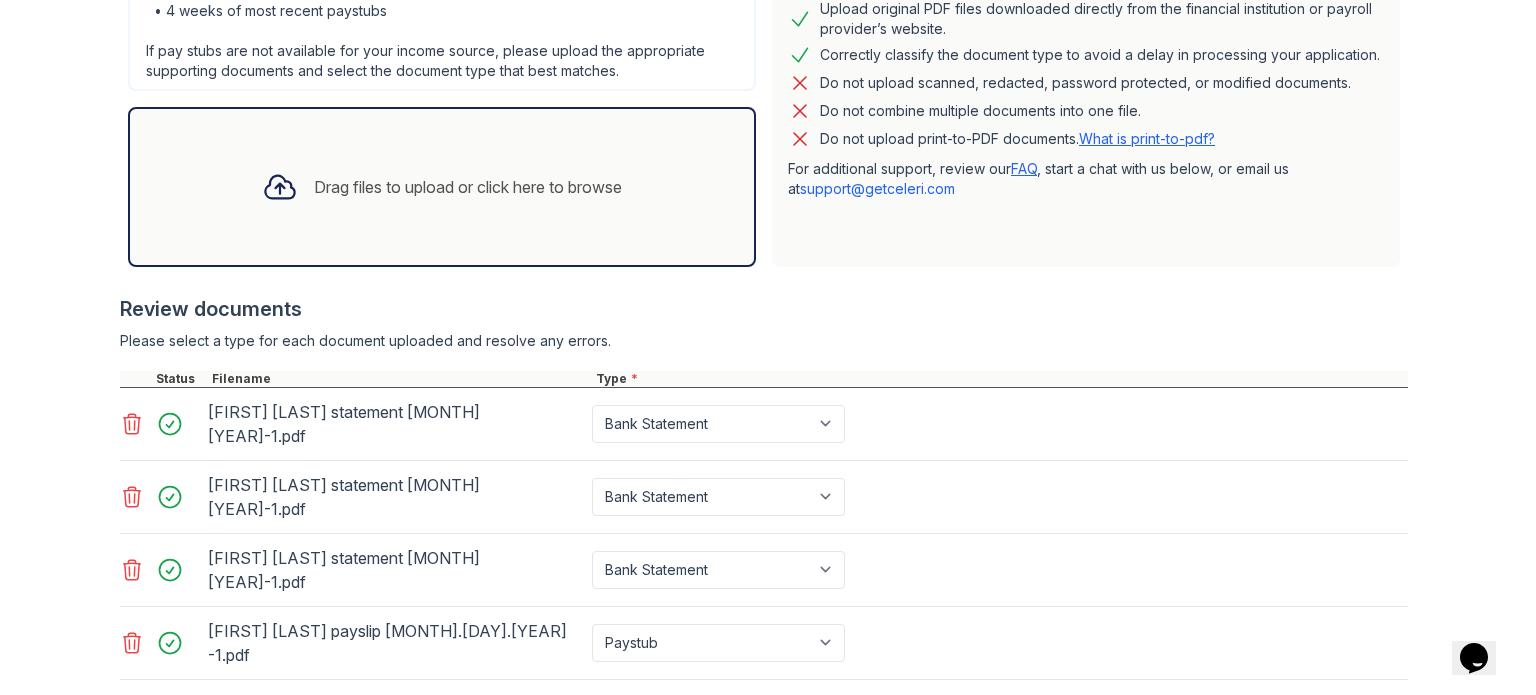 scroll, scrollTop: 354, scrollLeft: 0, axis: vertical 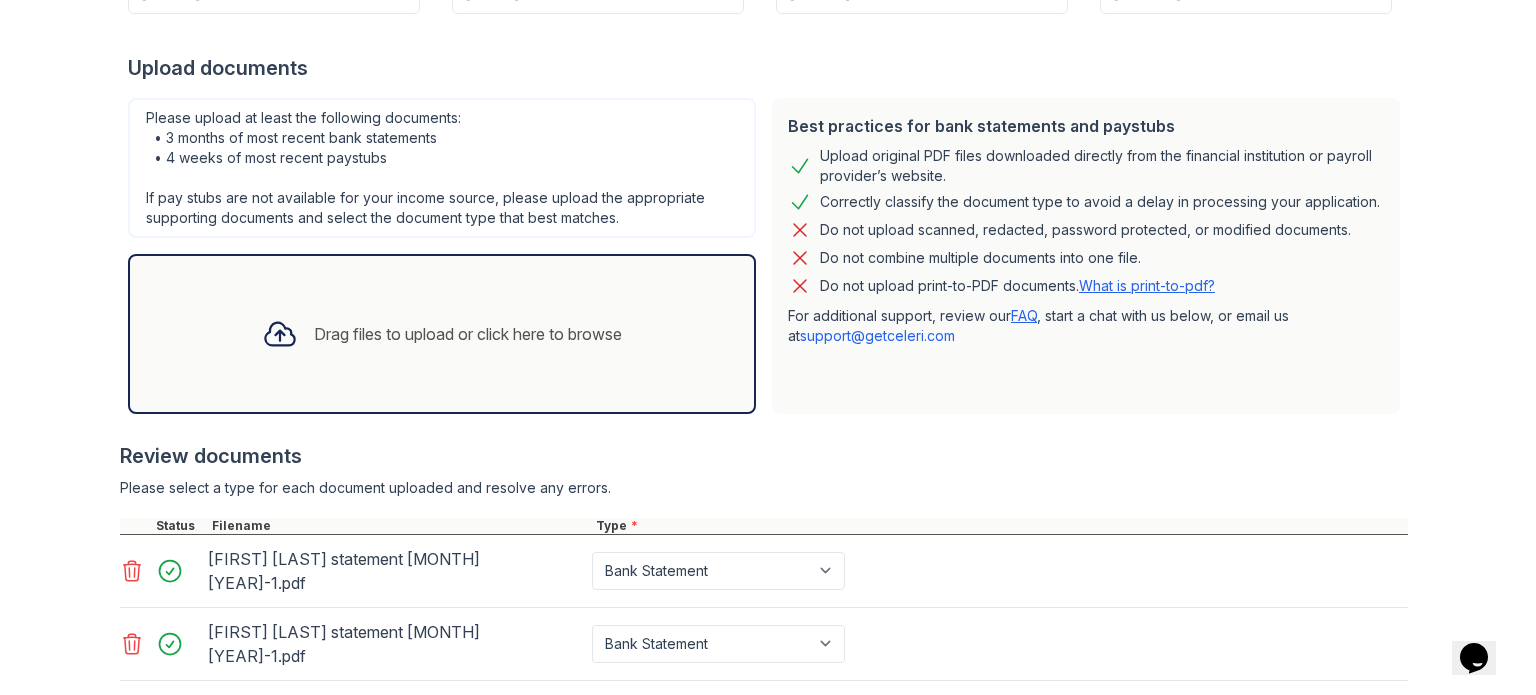 click on "Drag files to upload or click here to browse" at bounding box center [468, 334] 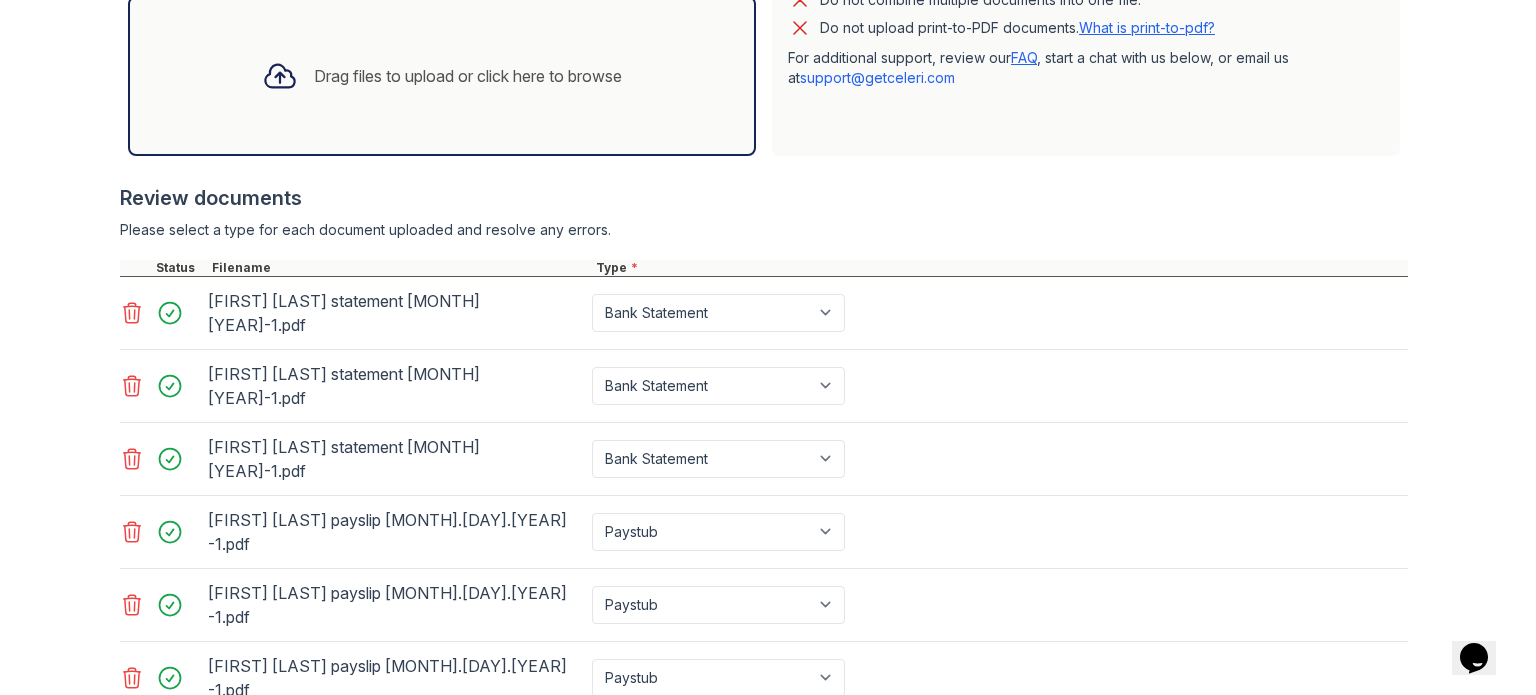 scroll, scrollTop: 654, scrollLeft: 0, axis: vertical 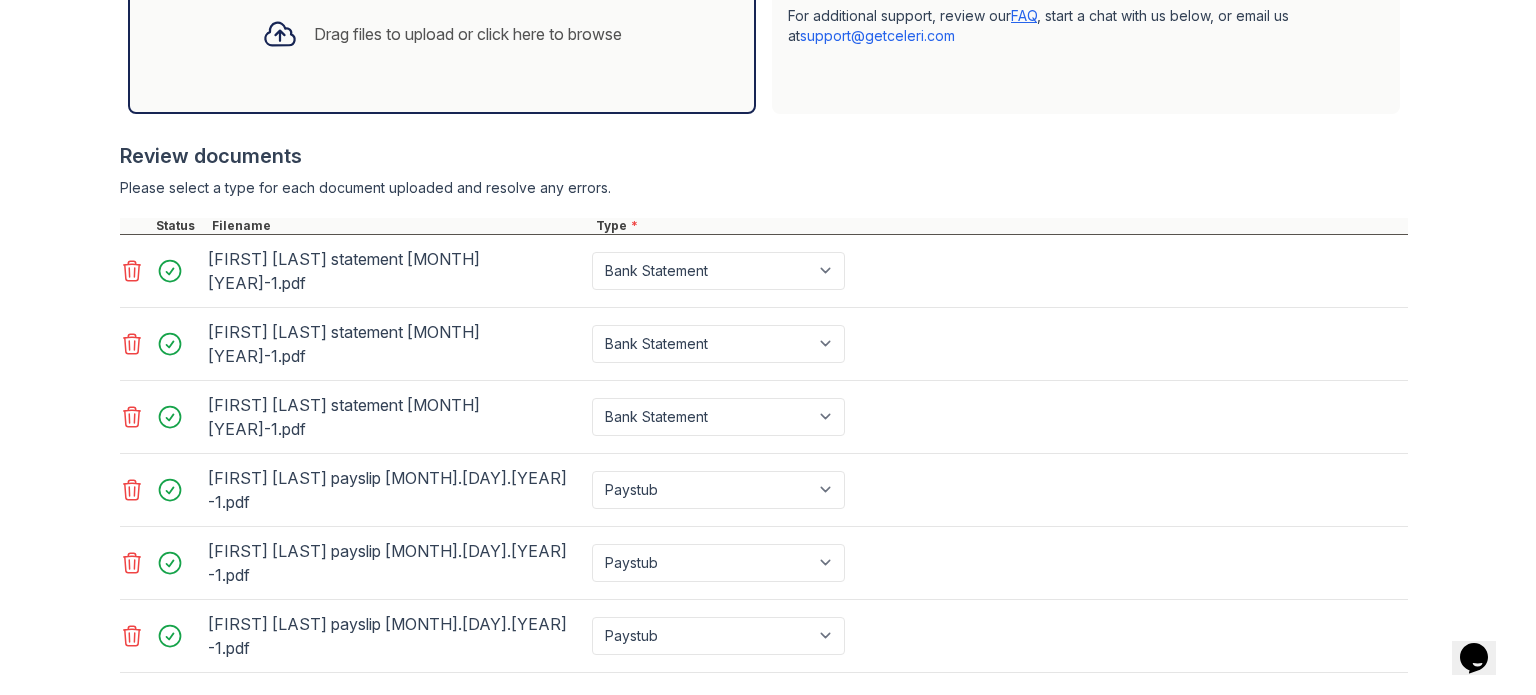 click on "Drag files to upload or click here to browse" at bounding box center (468, 34) 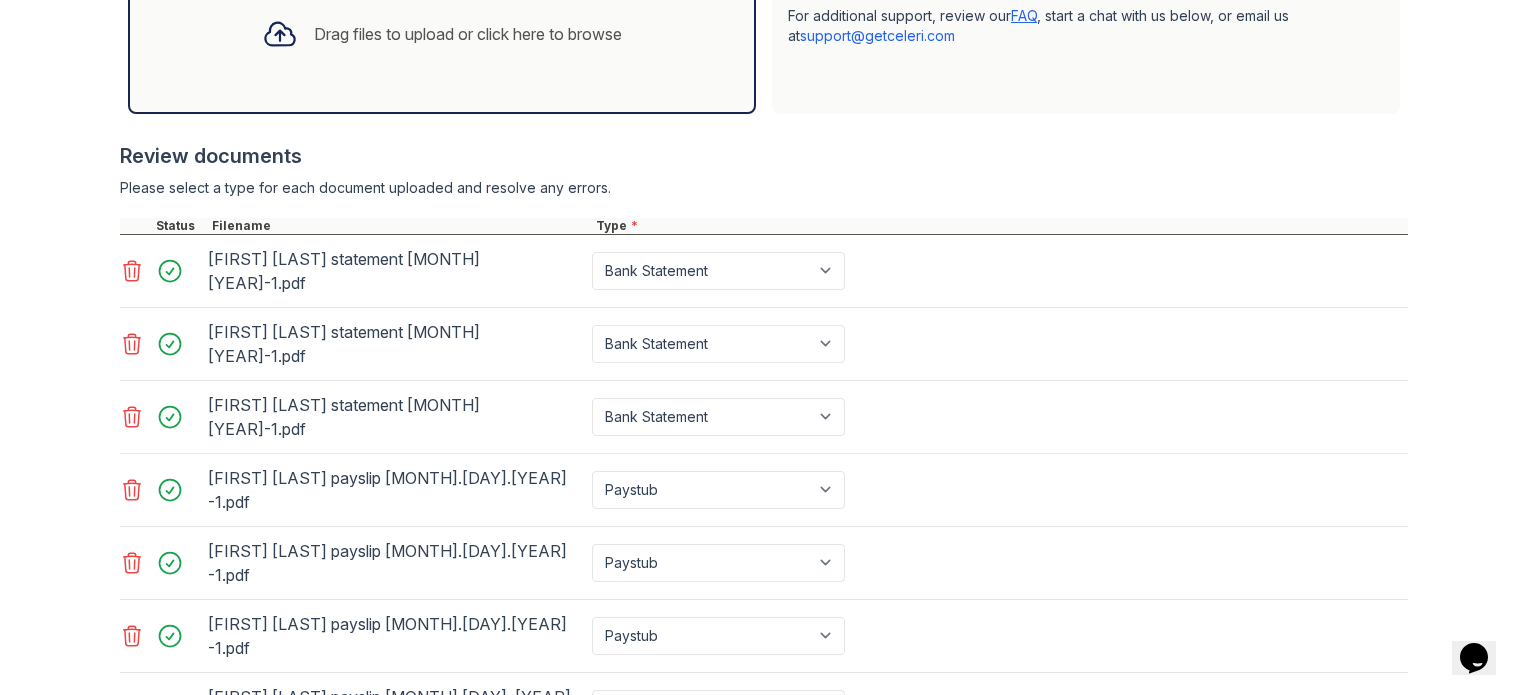 click on "Drag files to upload or click here to browse" at bounding box center [468, 34] 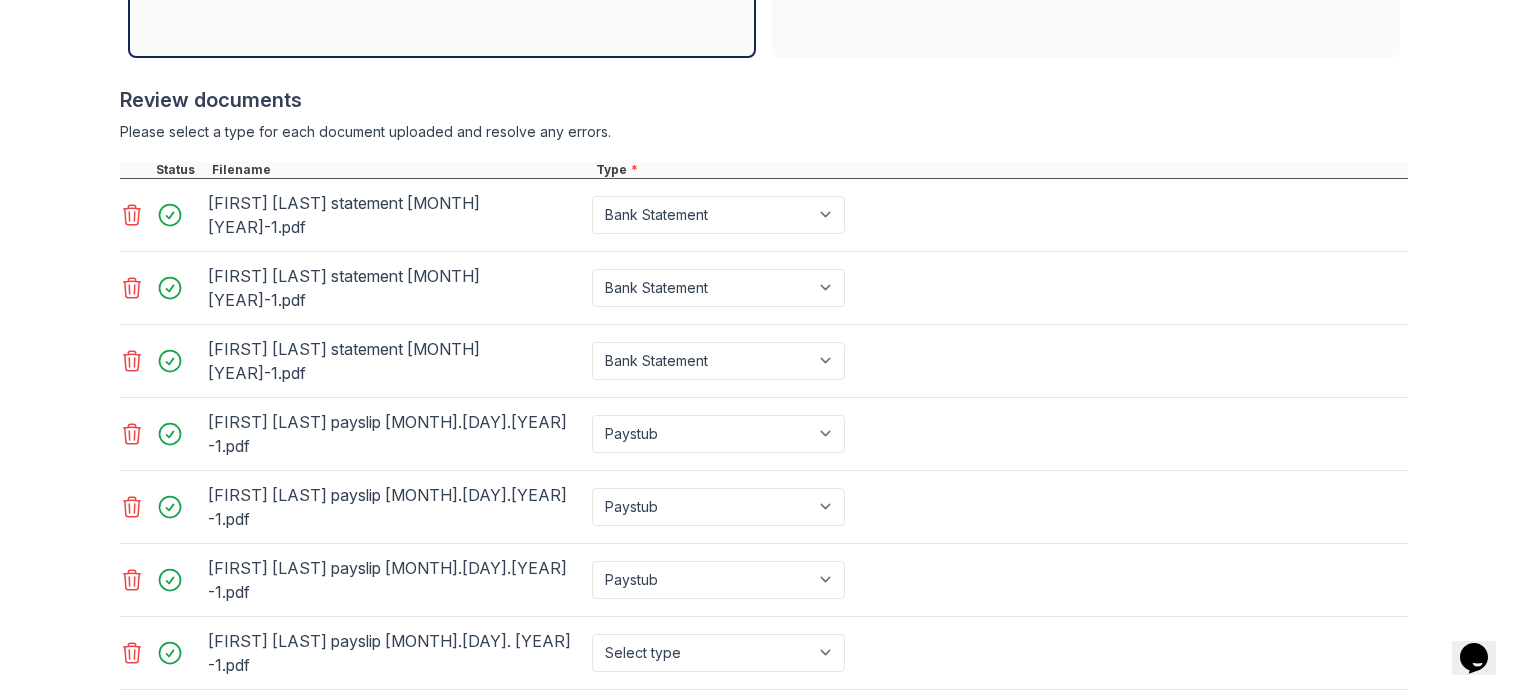 scroll, scrollTop: 763, scrollLeft: 0, axis: vertical 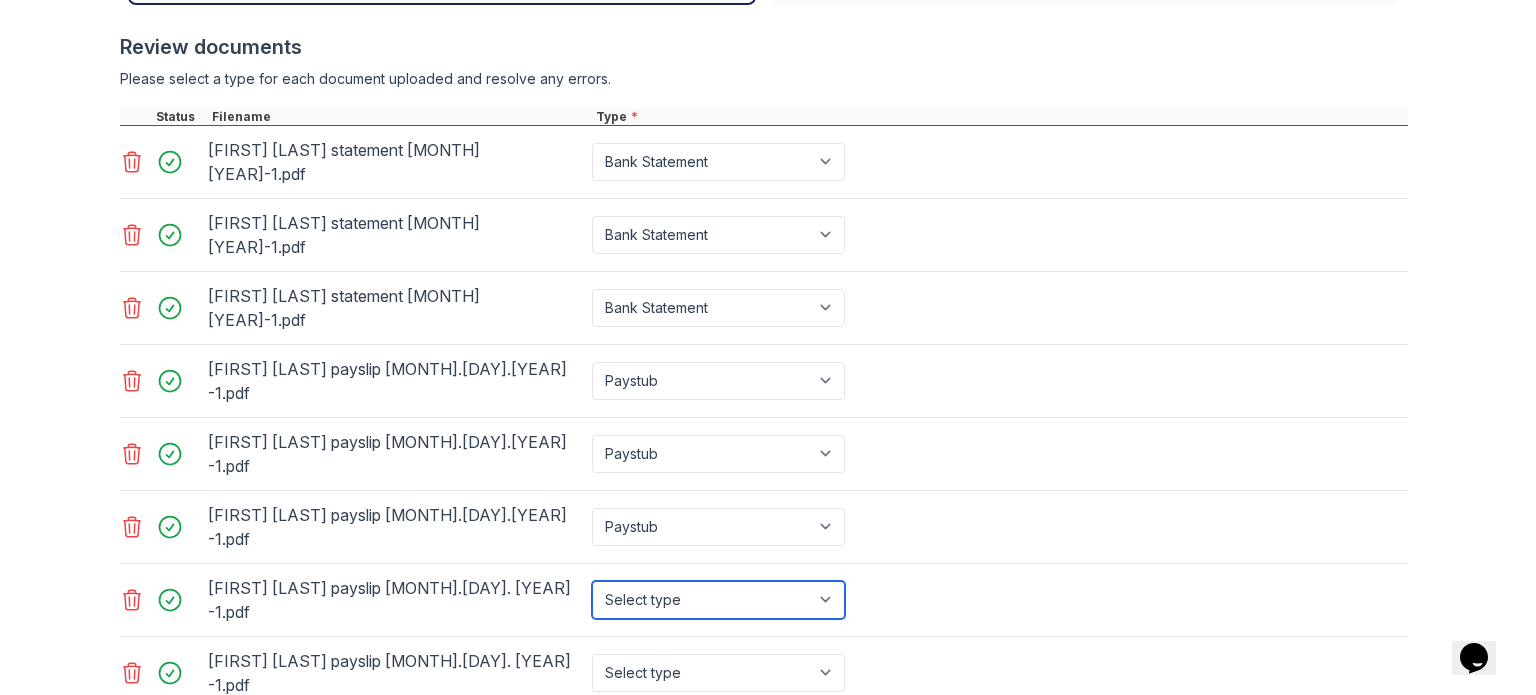click on "Select type
Paystub
Bank Statement
Offer Letter
Tax Documents
Benefit Award Letter
Investment Account Statement
Other" at bounding box center [718, 600] 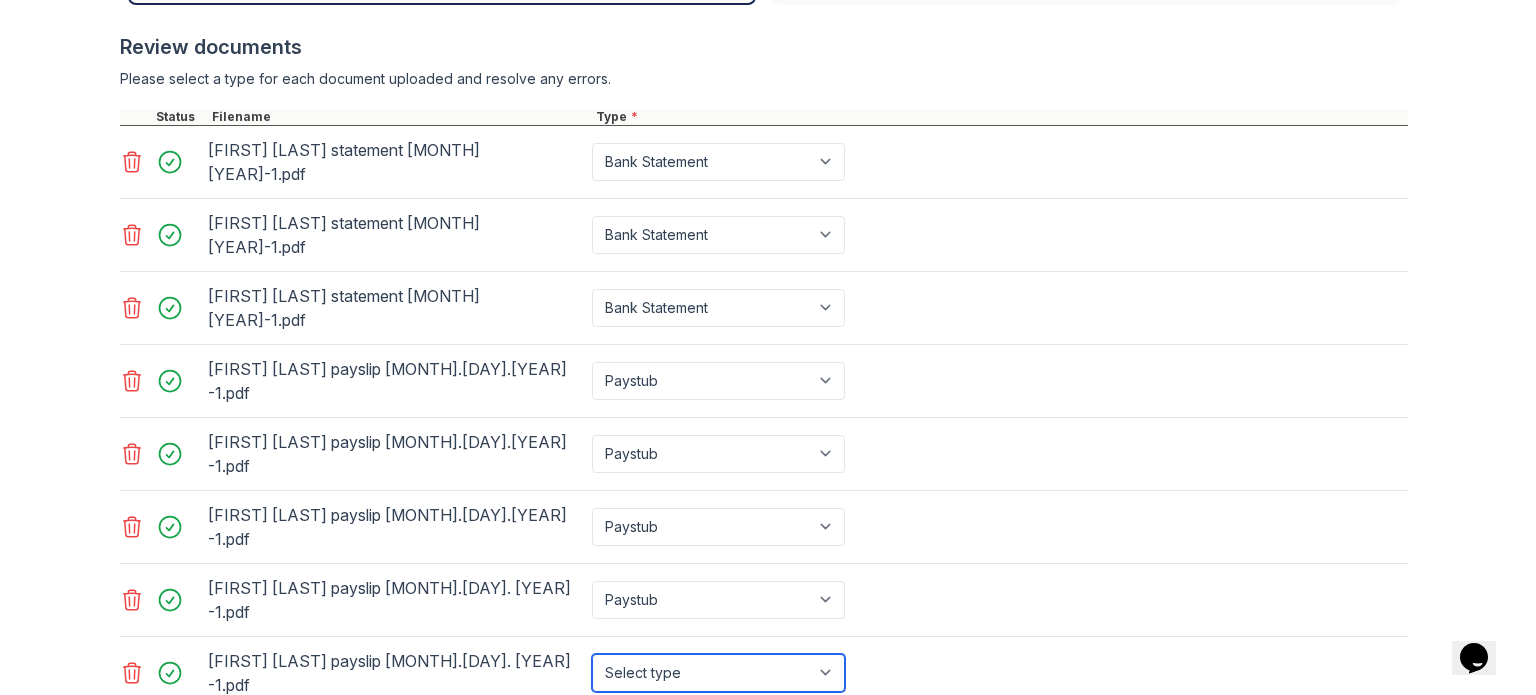 click on "Select type
Paystub
Bank Statement
Offer Letter
Tax Documents
Benefit Award Letter
Investment Account Statement
Other" at bounding box center (718, 673) 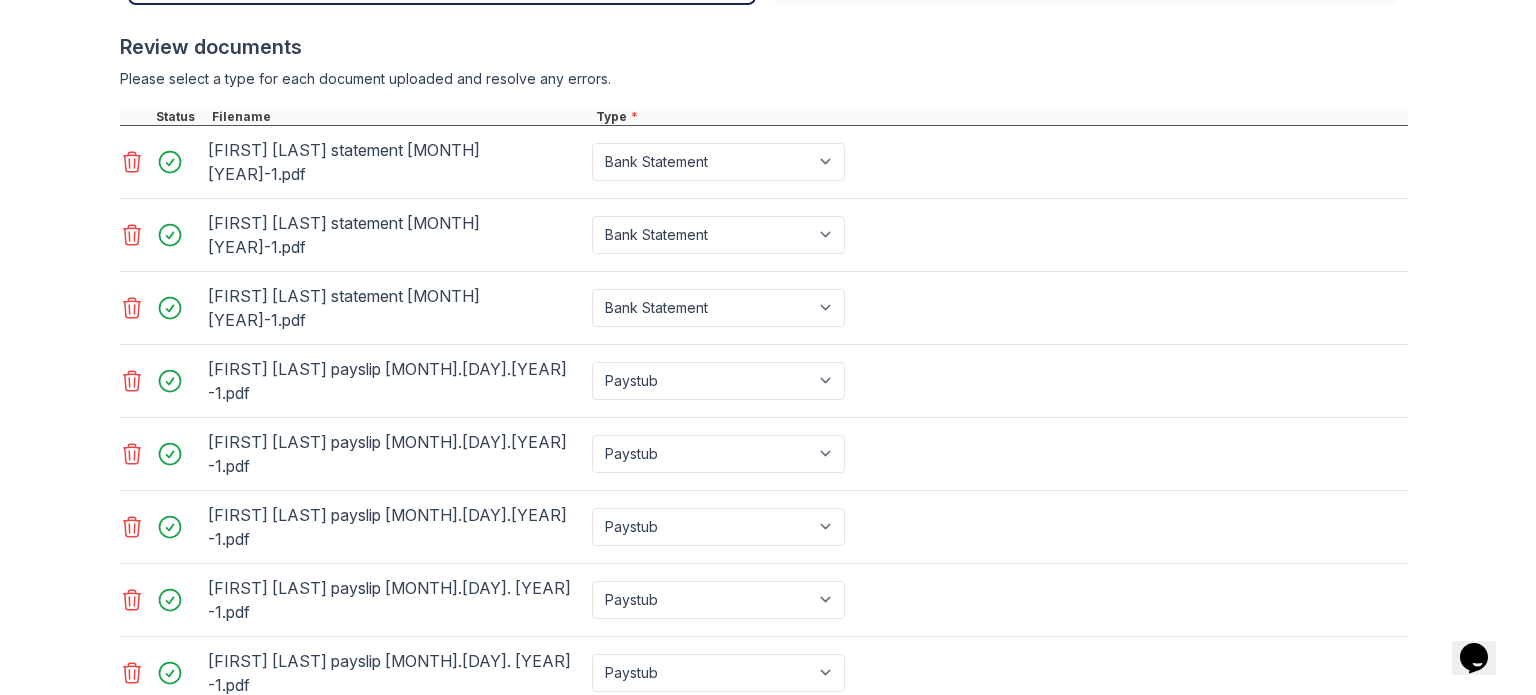 drag, startPoint x: 1356, startPoint y: 610, endPoint x: 1318, endPoint y: 742, distance: 137.36084 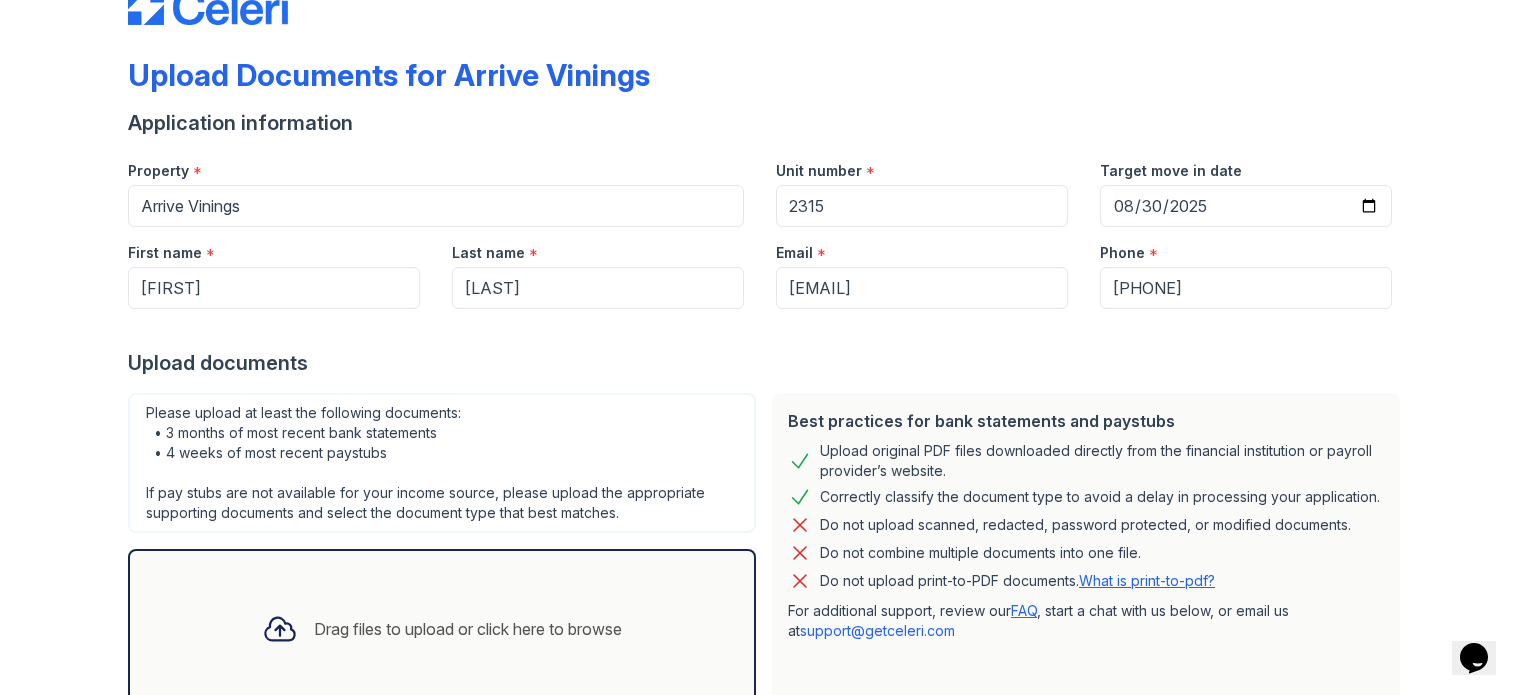 scroll, scrollTop: 0, scrollLeft: 0, axis: both 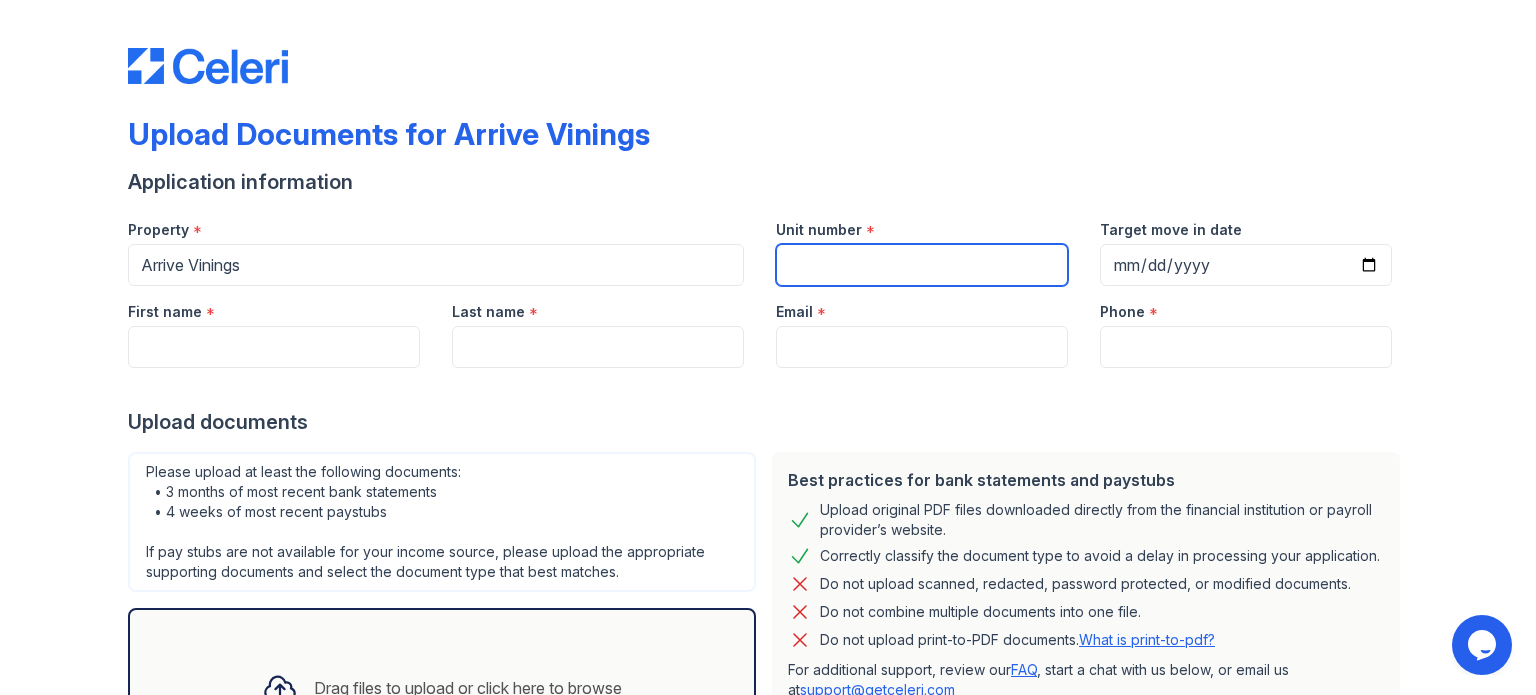 click on "Unit number" at bounding box center (922, 265) 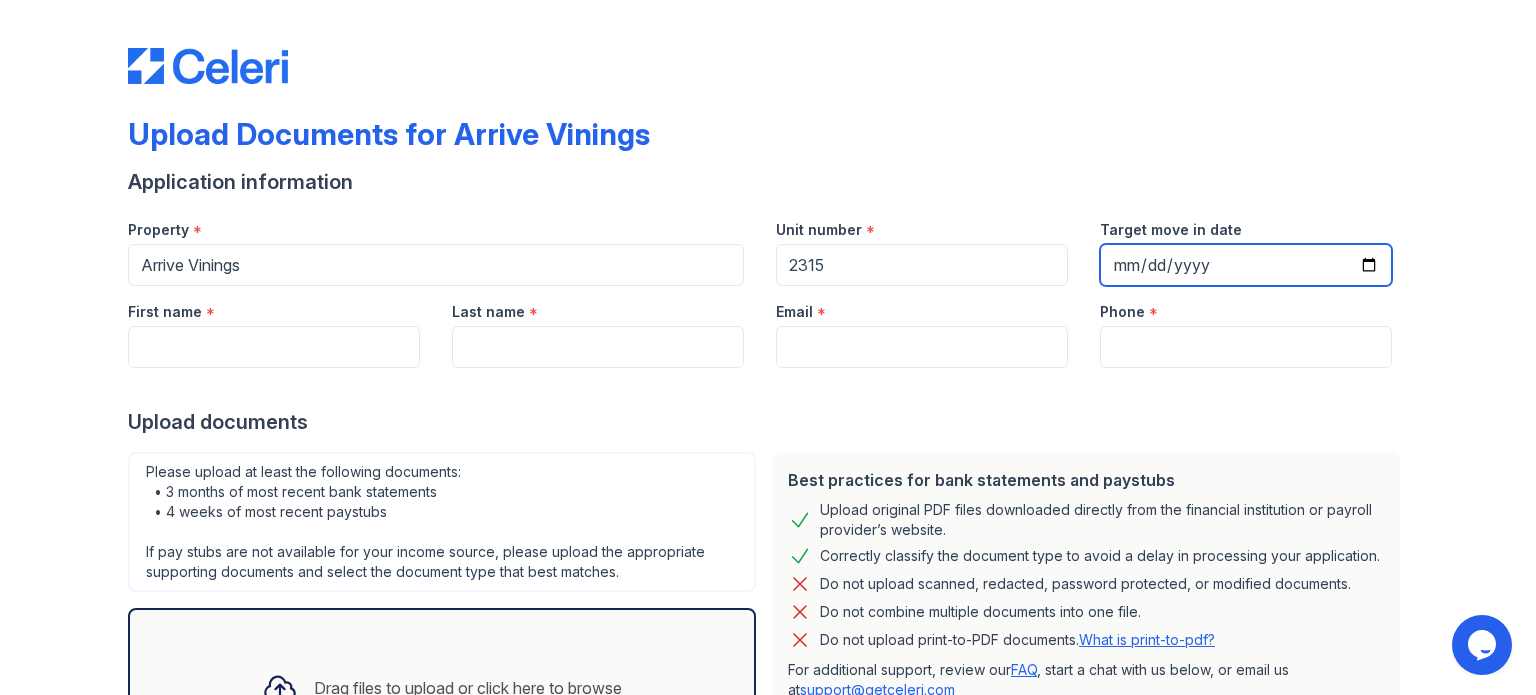 click on "Target move in date" at bounding box center (1246, 265) 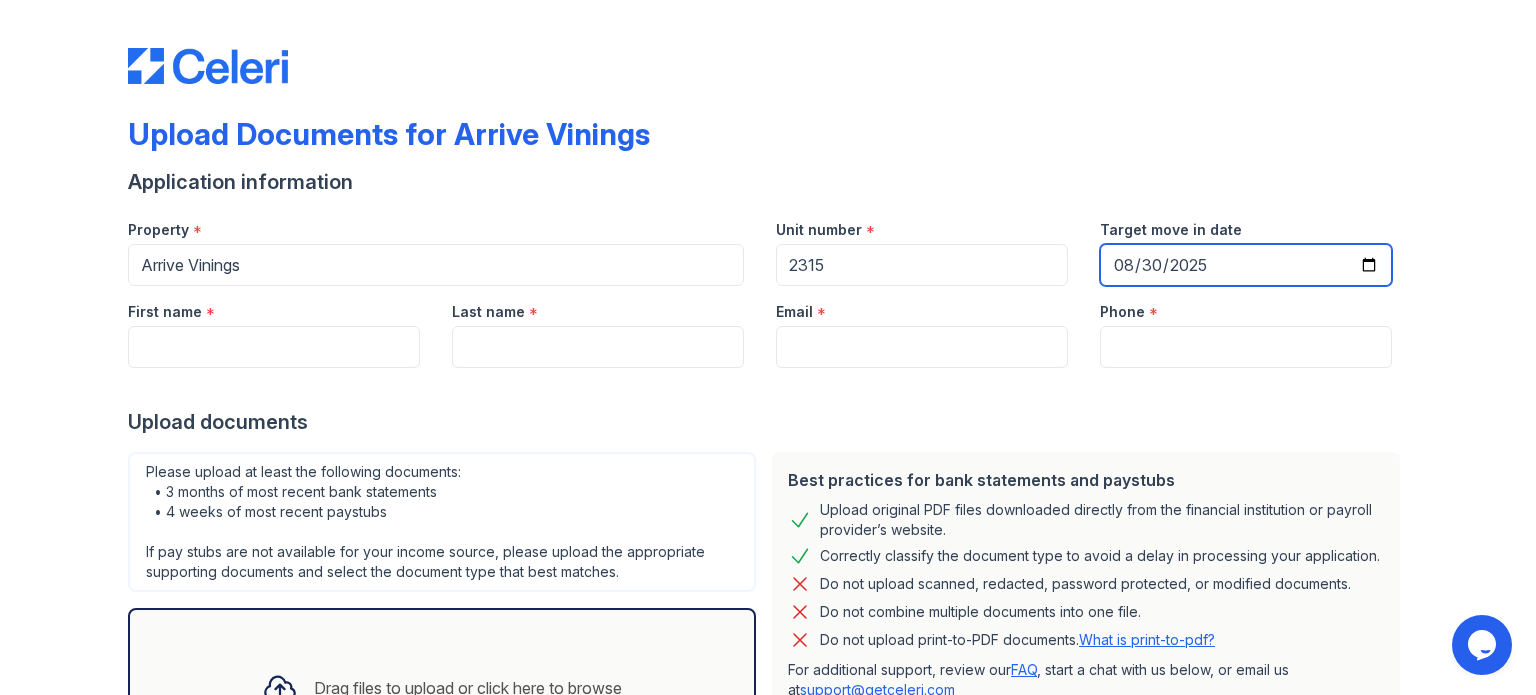 type on "2025-08-30" 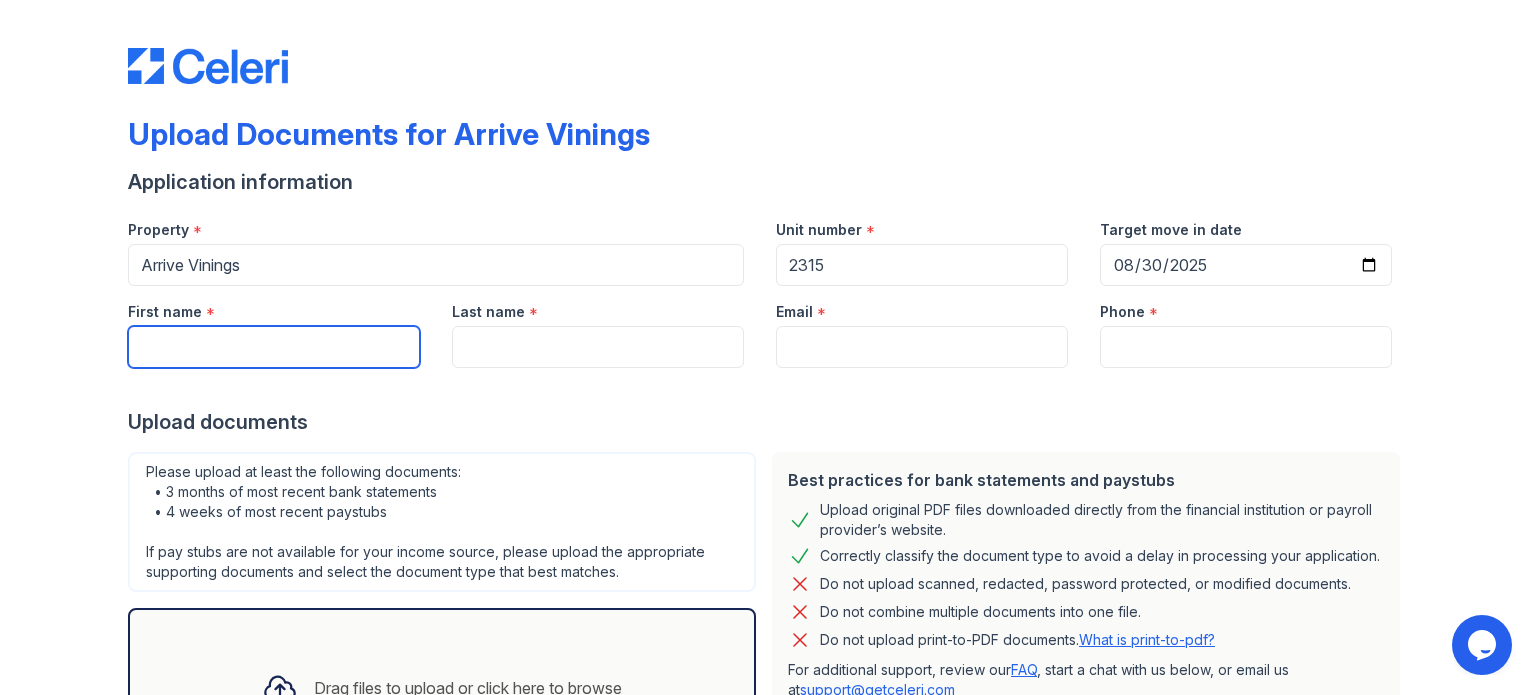 click on "First name" at bounding box center [274, 347] 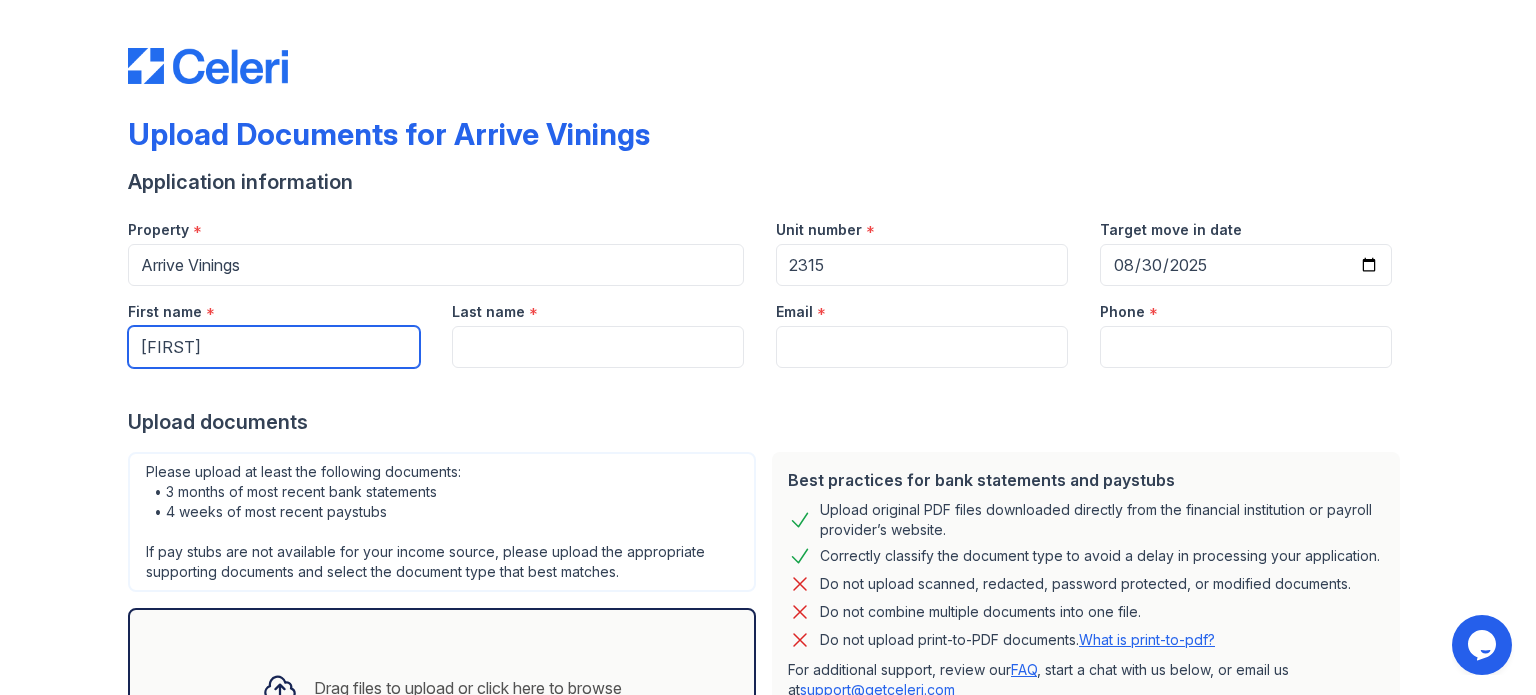 type on "[LAST]" 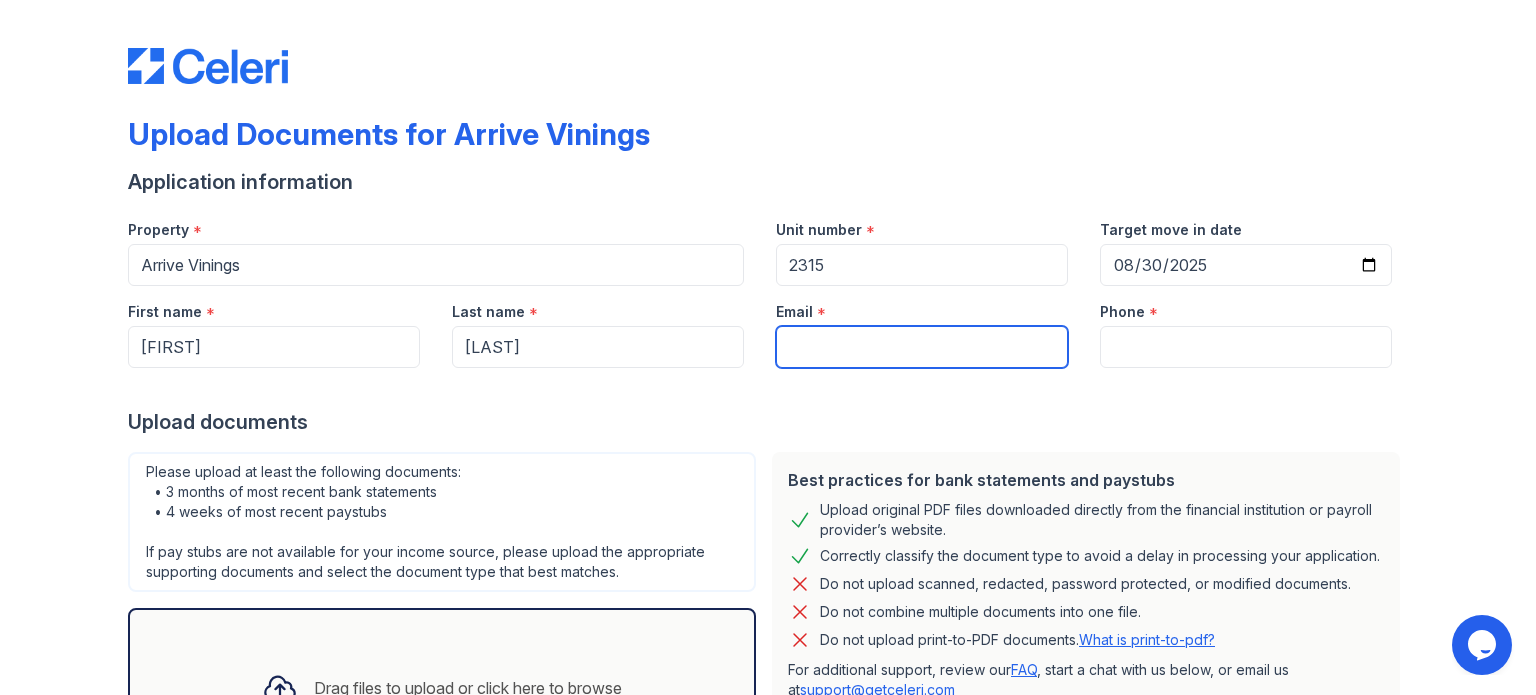 type on "[EMAIL]" 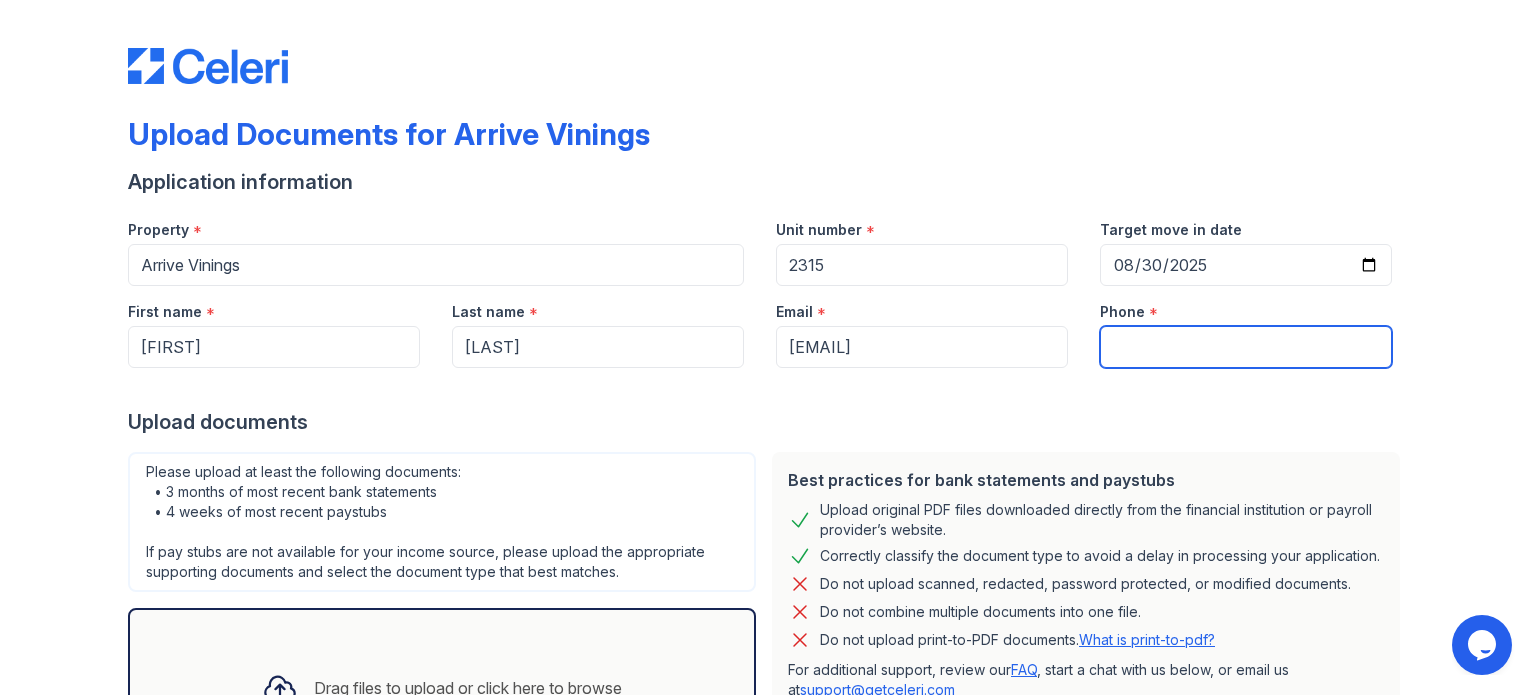 type on "[PHONE]" 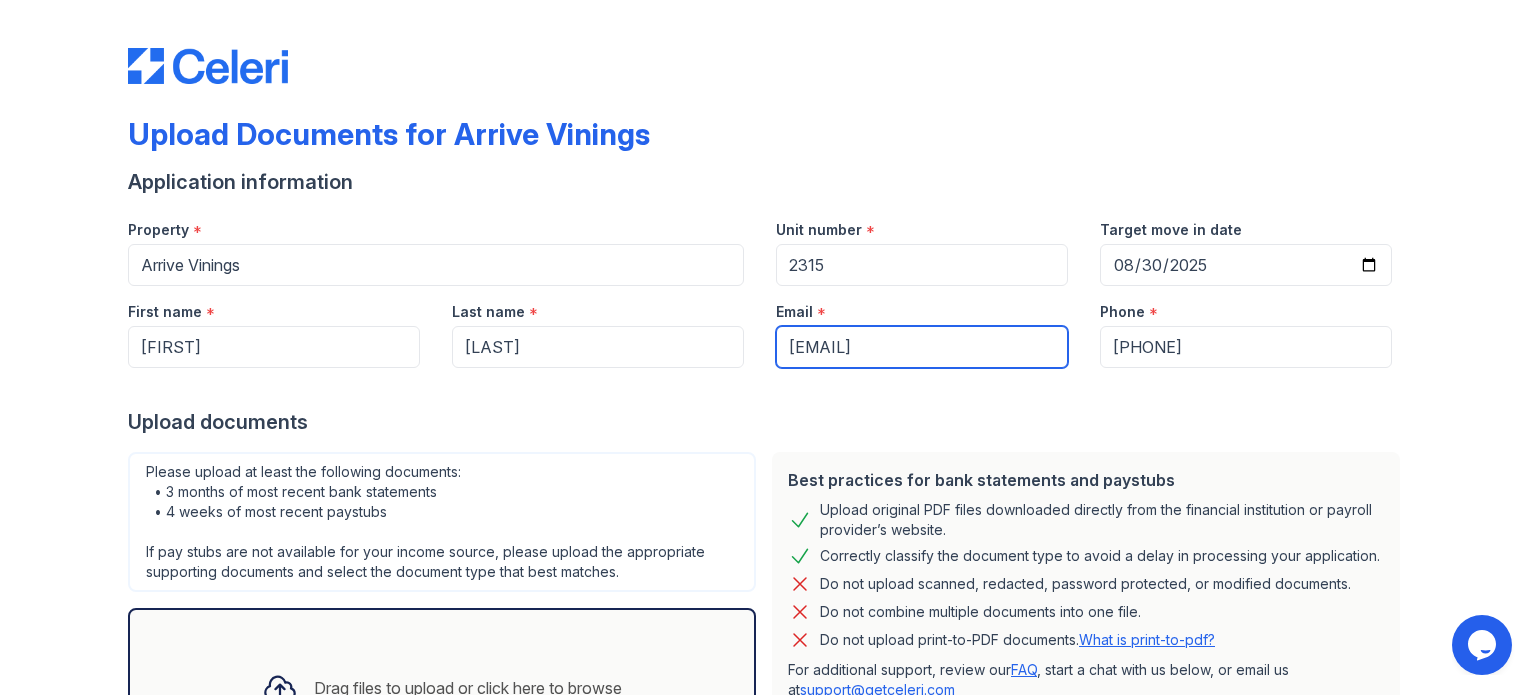 click on "[EMAIL]" at bounding box center [922, 347] 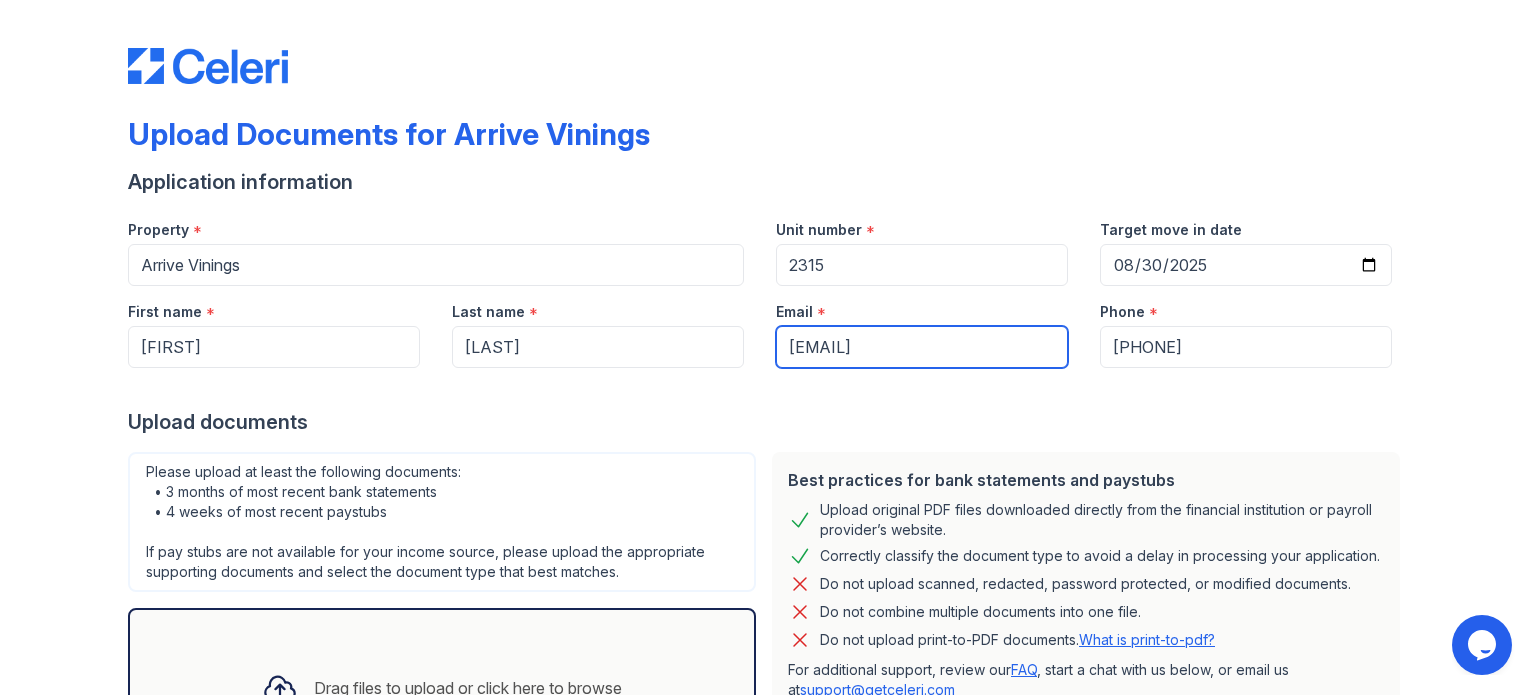 type on "[EMAIL]" 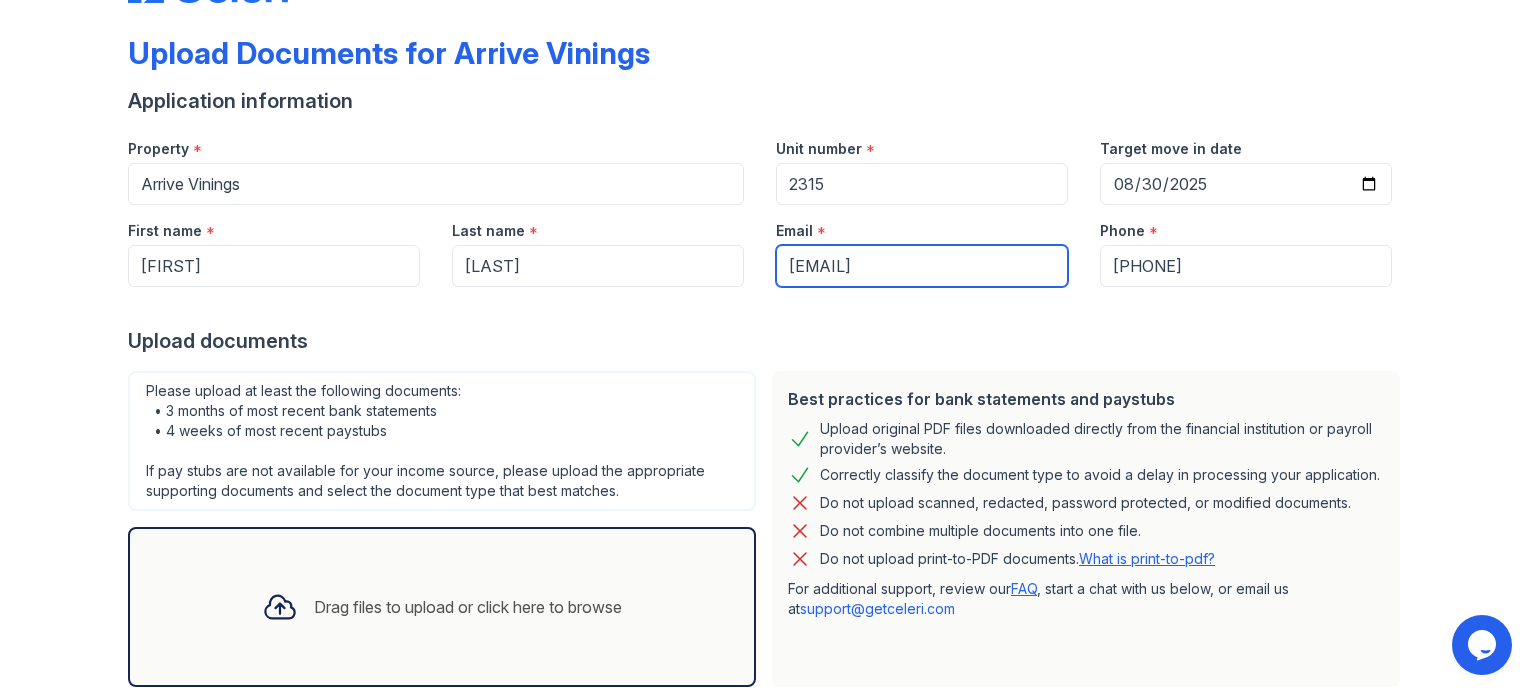 scroll, scrollTop: 195, scrollLeft: 0, axis: vertical 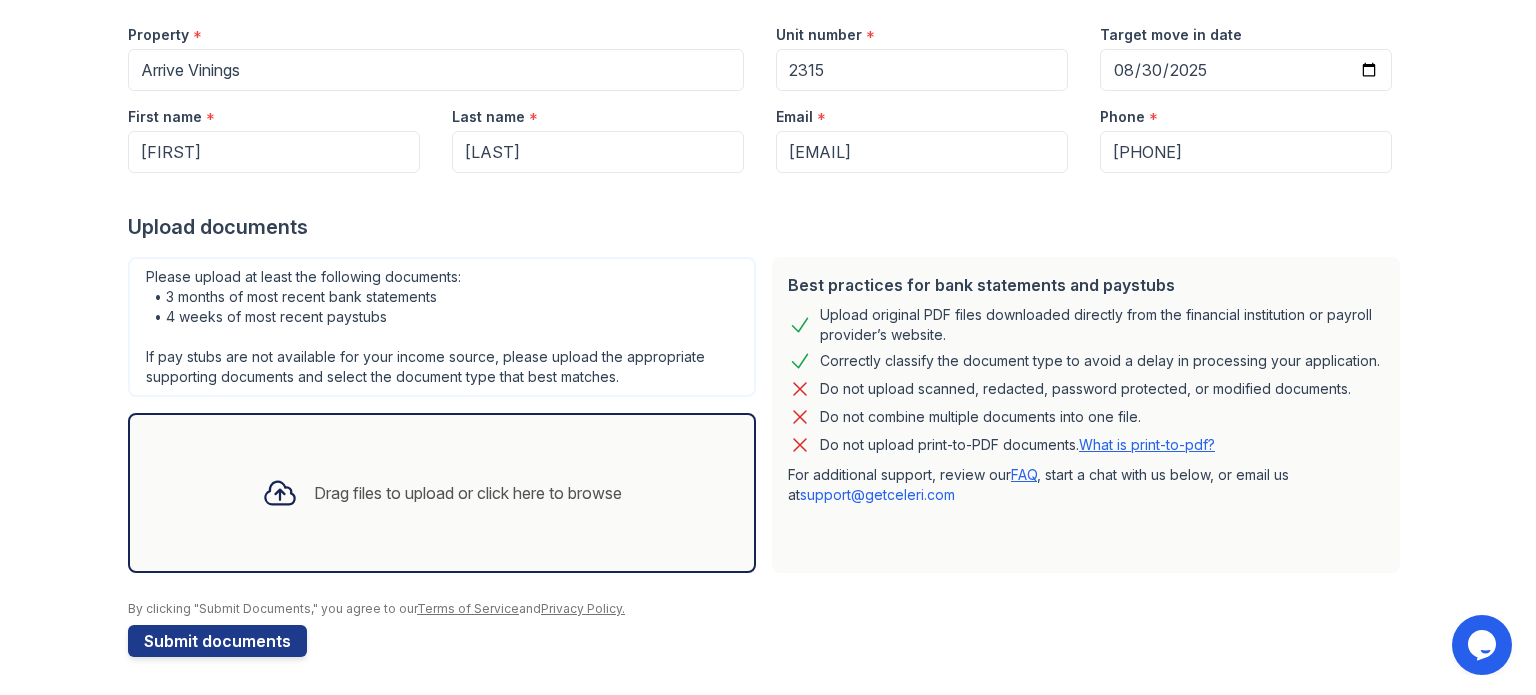 click 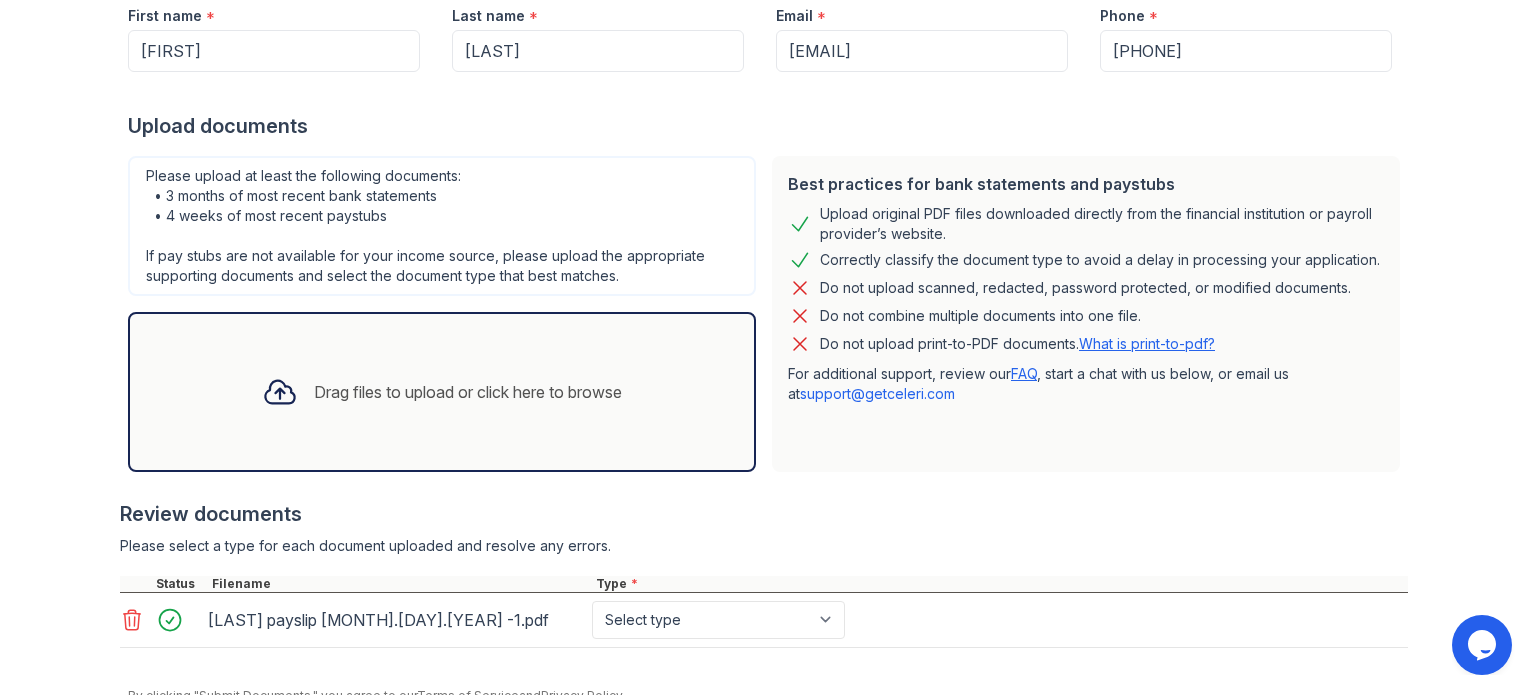 scroll, scrollTop: 376, scrollLeft: 0, axis: vertical 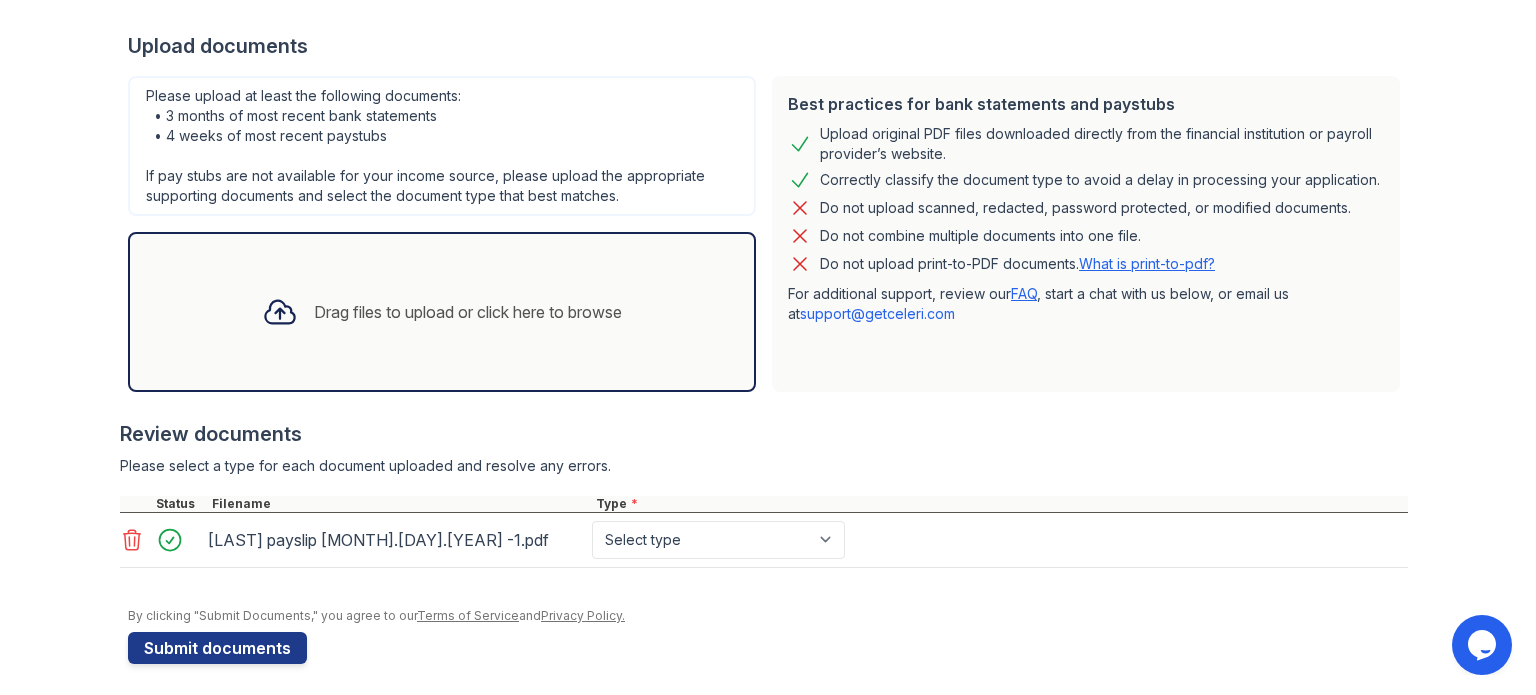 click on "Drag files to upload or click here to browse" at bounding box center (468, 312) 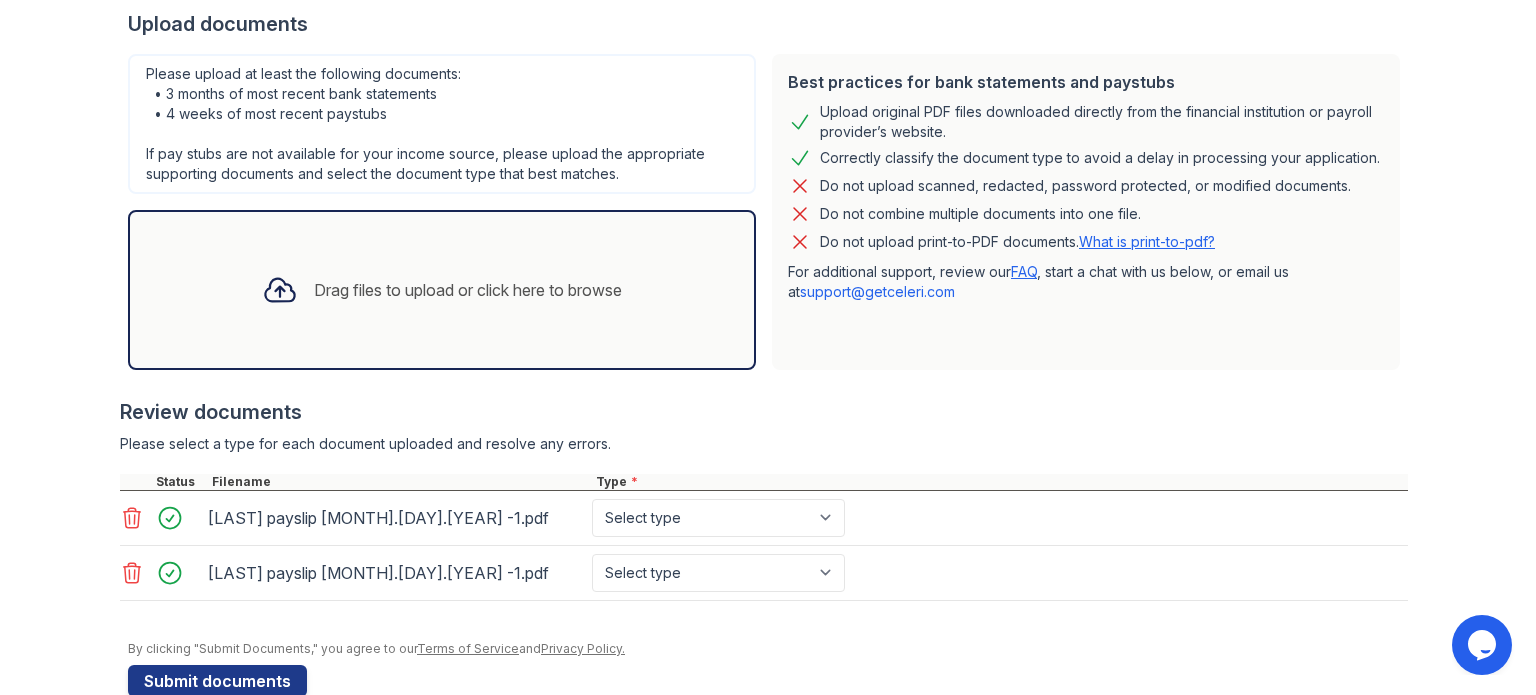 scroll, scrollTop: 436, scrollLeft: 0, axis: vertical 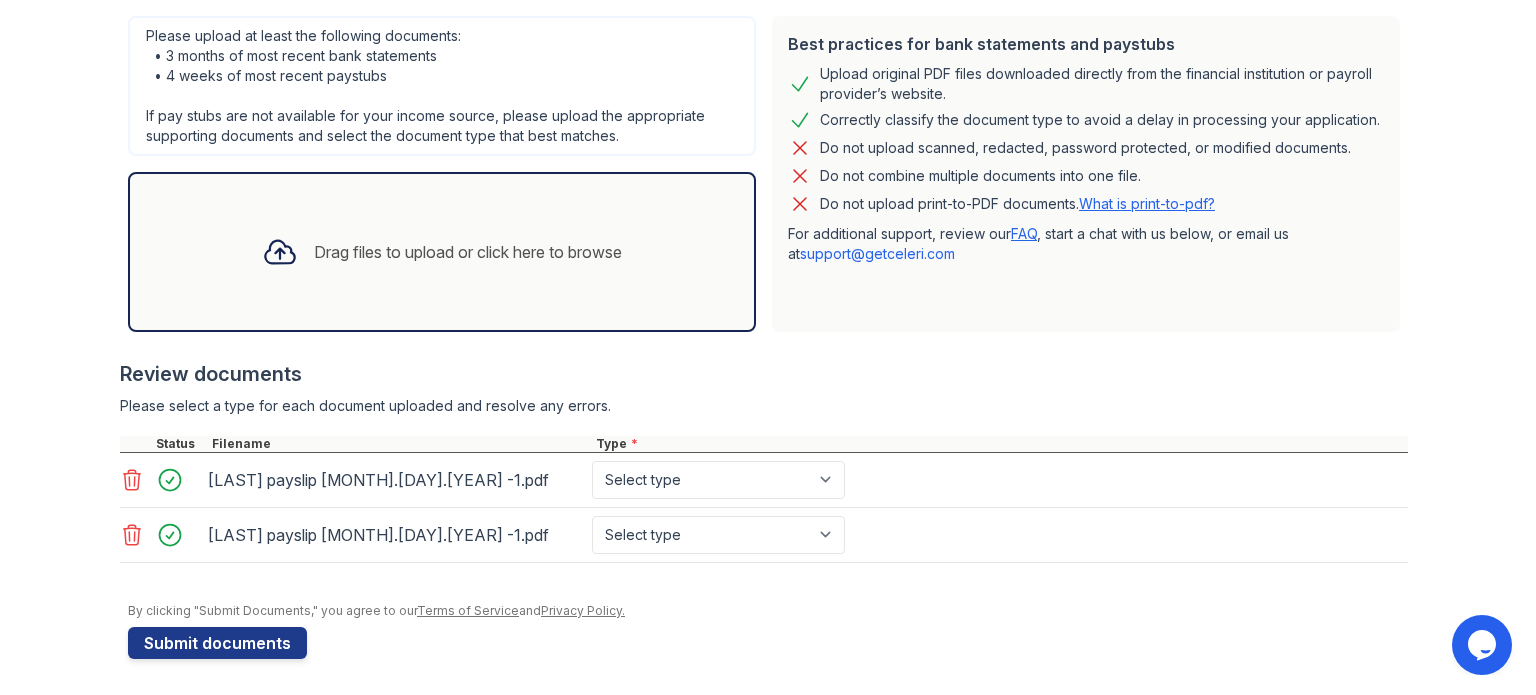 click 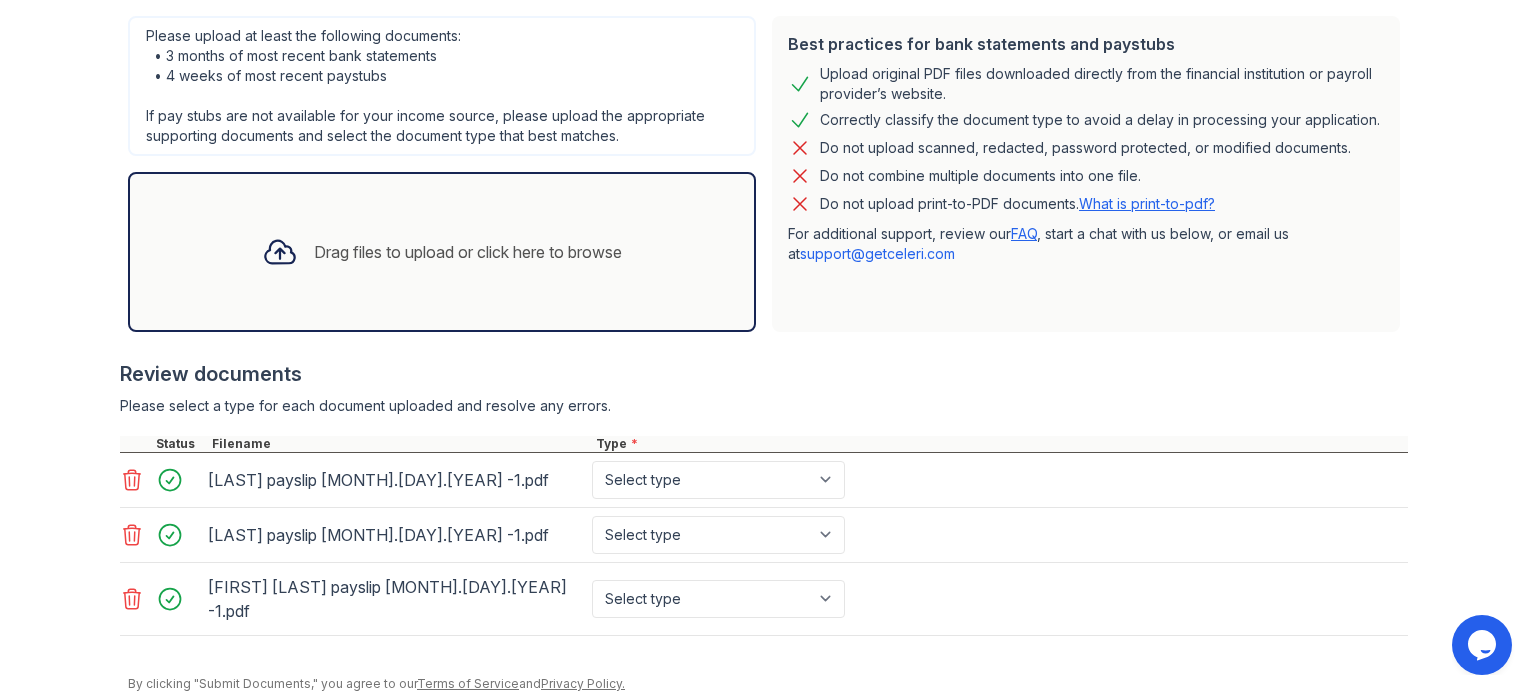 click on "Drag files to upload or click here to browse" at bounding box center [468, 252] 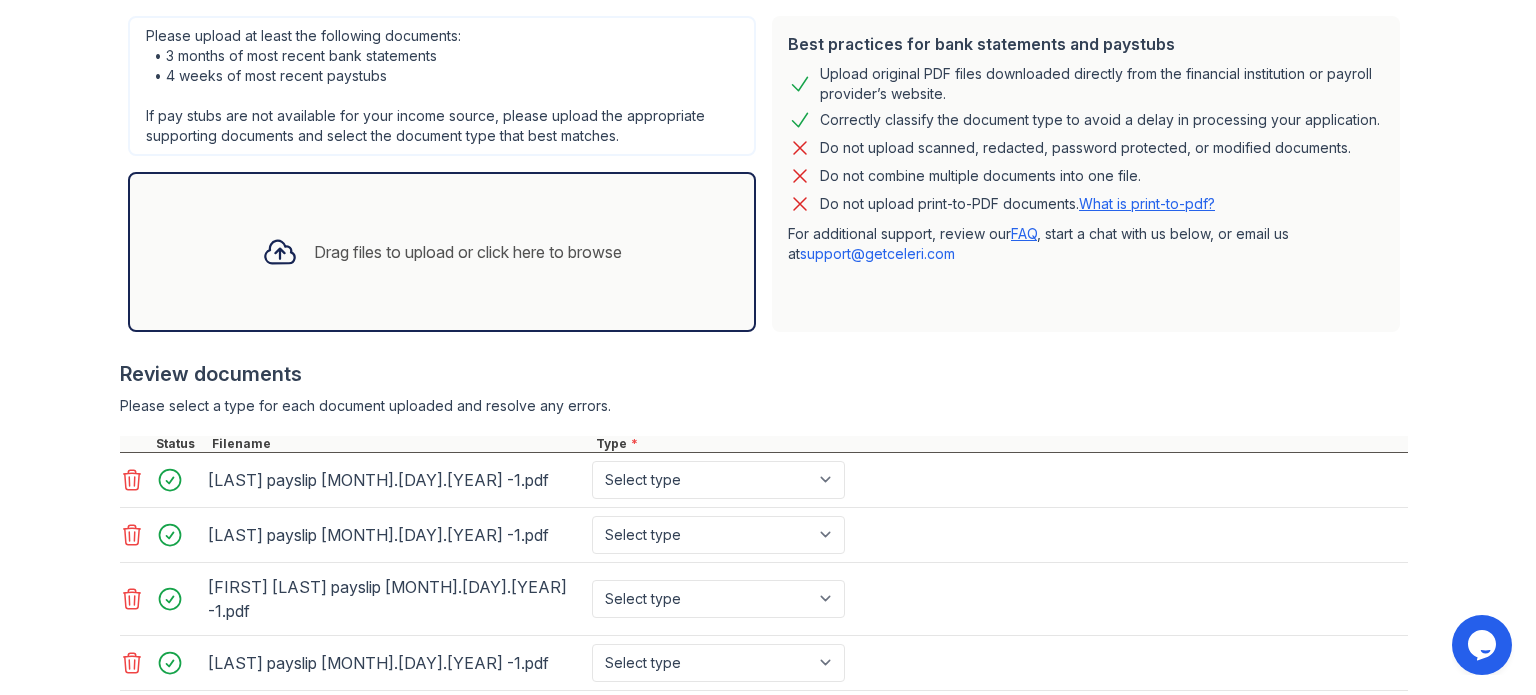 click on "Drag files to upload or click here to browse" at bounding box center (468, 252) 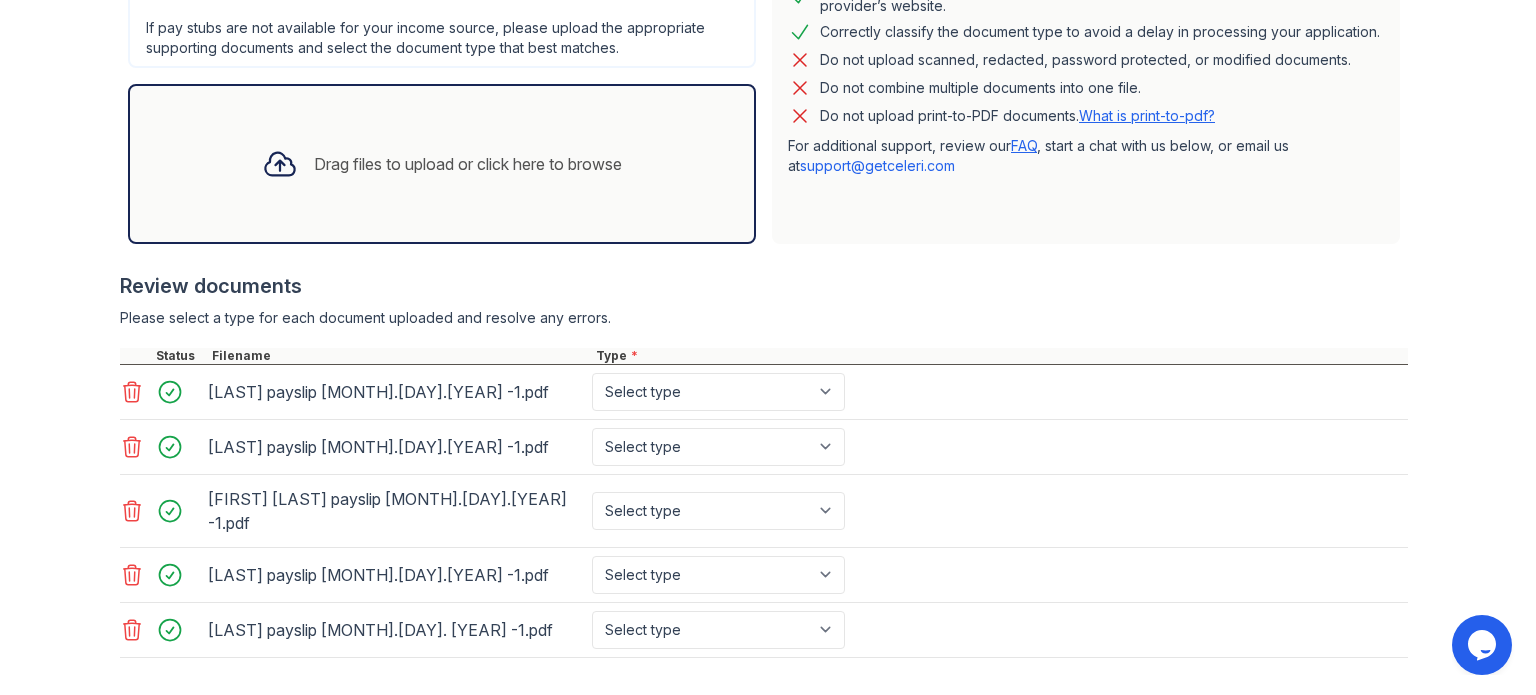 scroll, scrollTop: 600, scrollLeft: 0, axis: vertical 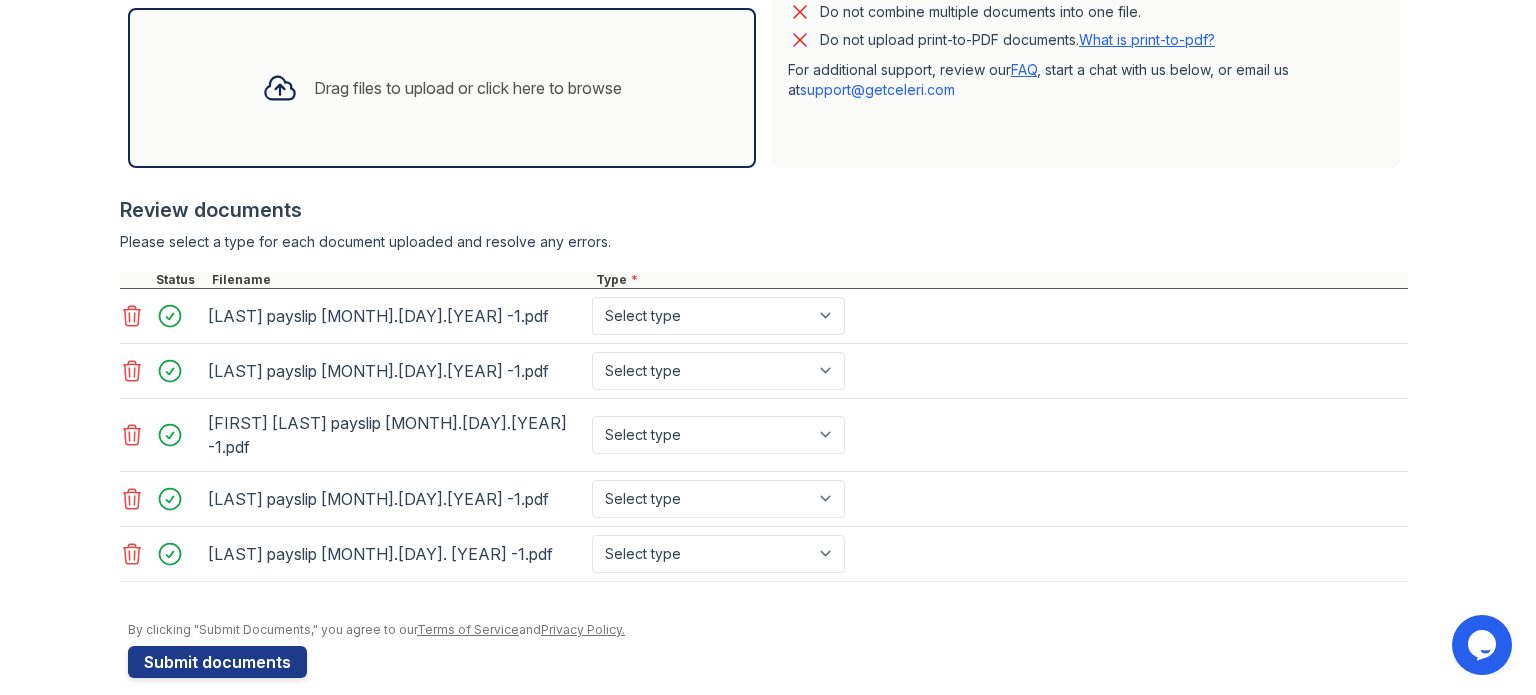 click on "Drag files to upload or click here to browse" at bounding box center (468, 88) 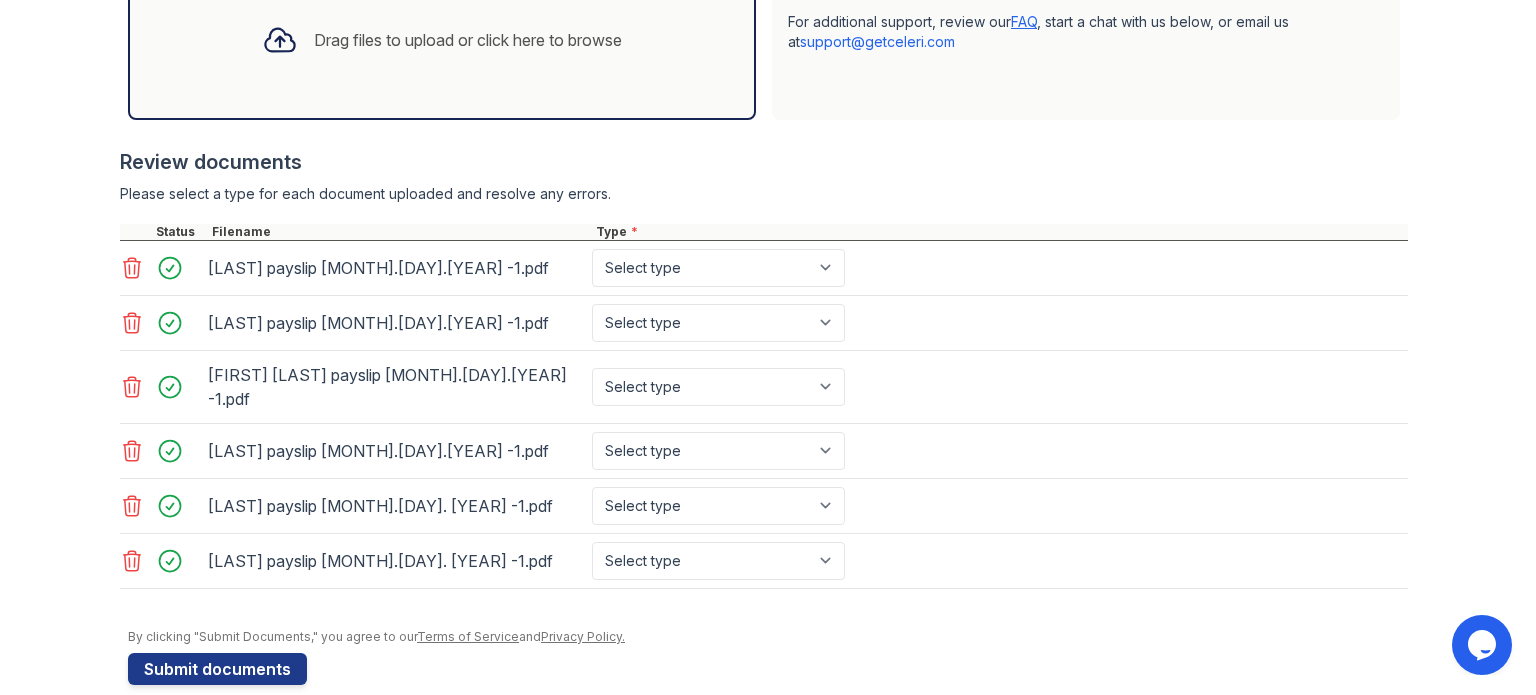 scroll, scrollTop: 654, scrollLeft: 0, axis: vertical 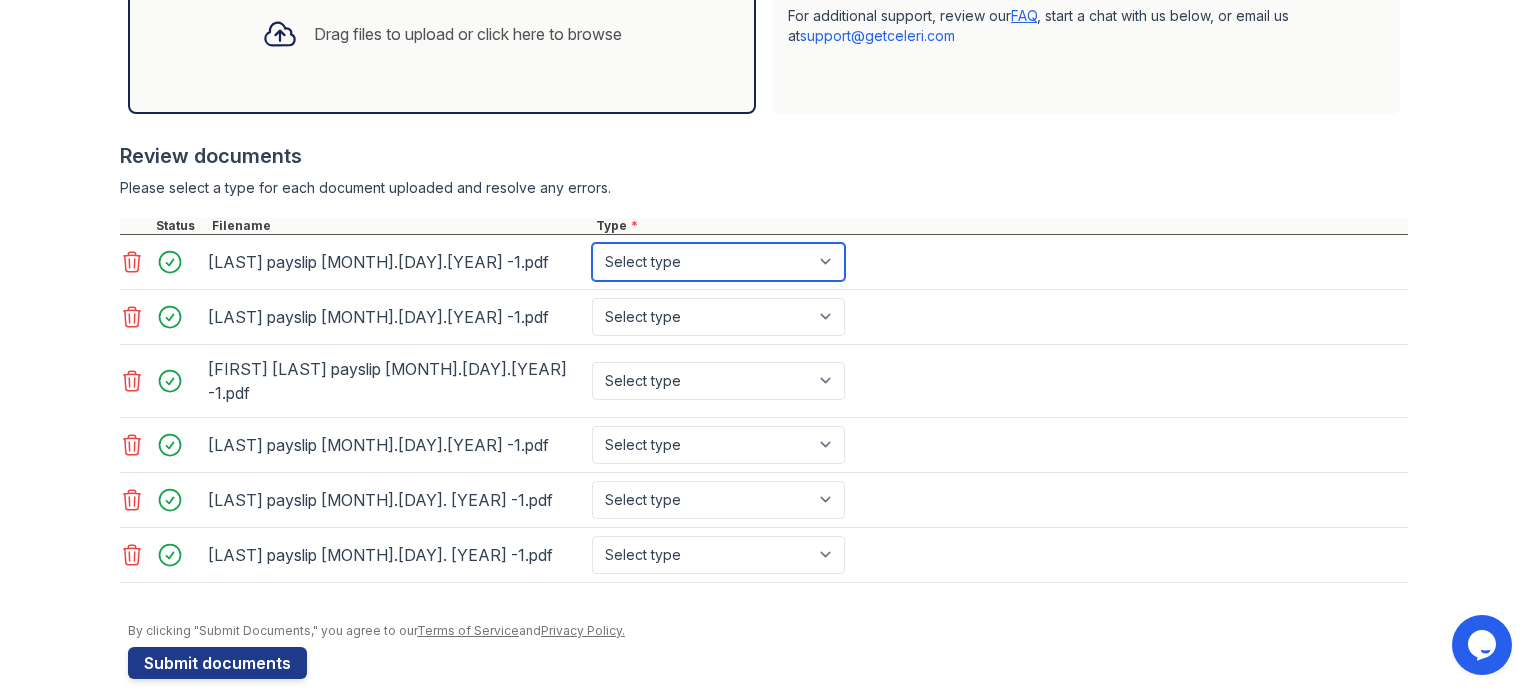 click on "Select type
Paystub
Bank Statement
Offer Letter
Tax Documents
Benefit Award Letter
Investment Account Statement
Other" at bounding box center (718, 262) 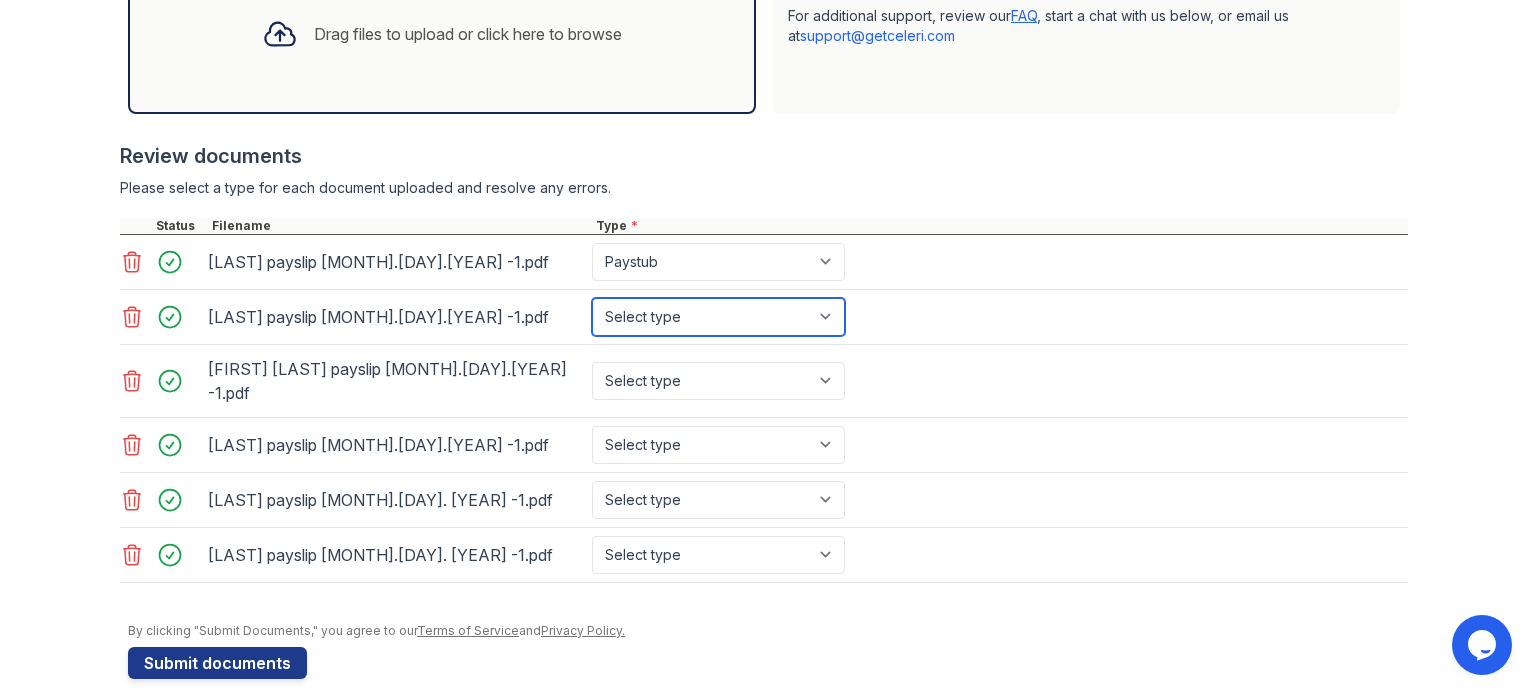 click on "Select type
Paystub
Bank Statement
Offer Letter
Tax Documents
Benefit Award Letter
Investment Account Statement
Other" at bounding box center (718, 317) 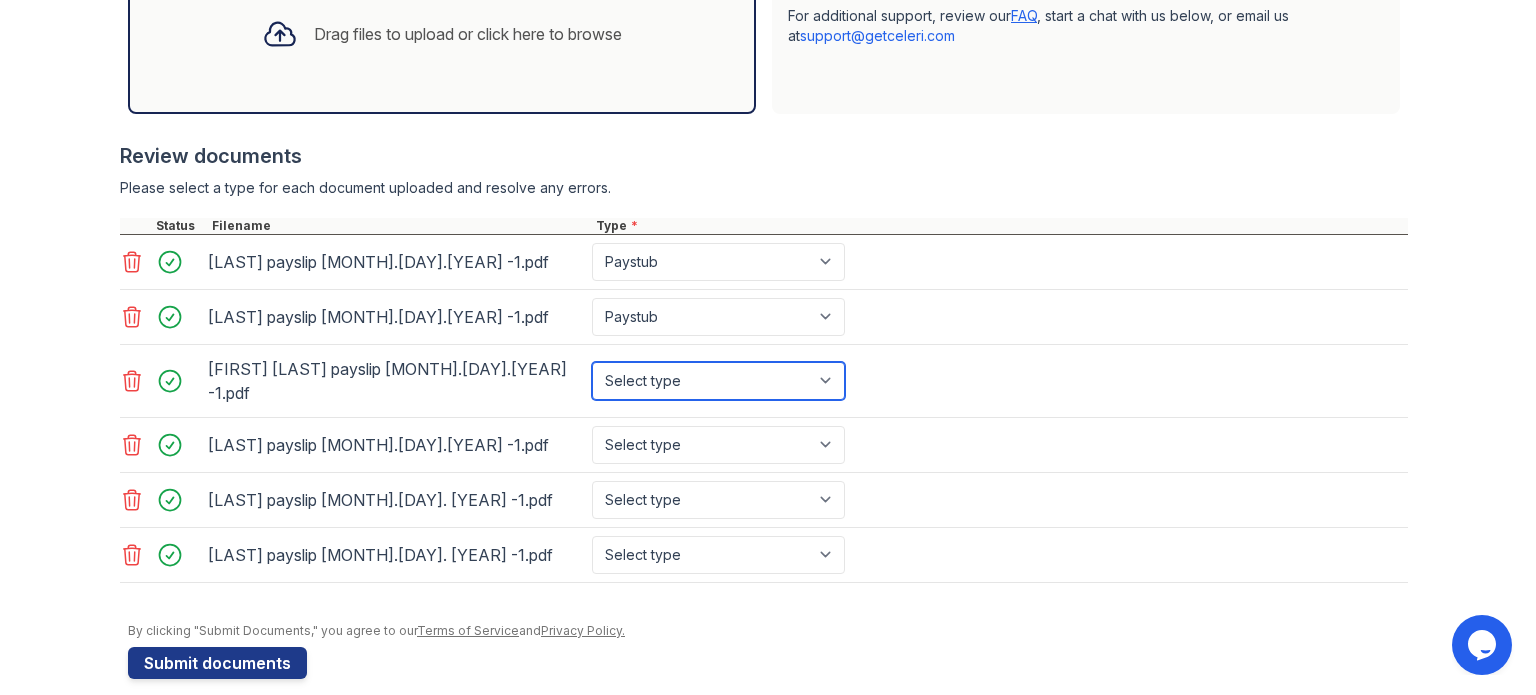 click on "Select type
Paystub
Bank Statement
Offer Letter
Tax Documents
Benefit Award Letter
Investment Account Statement
Other" at bounding box center (718, 381) 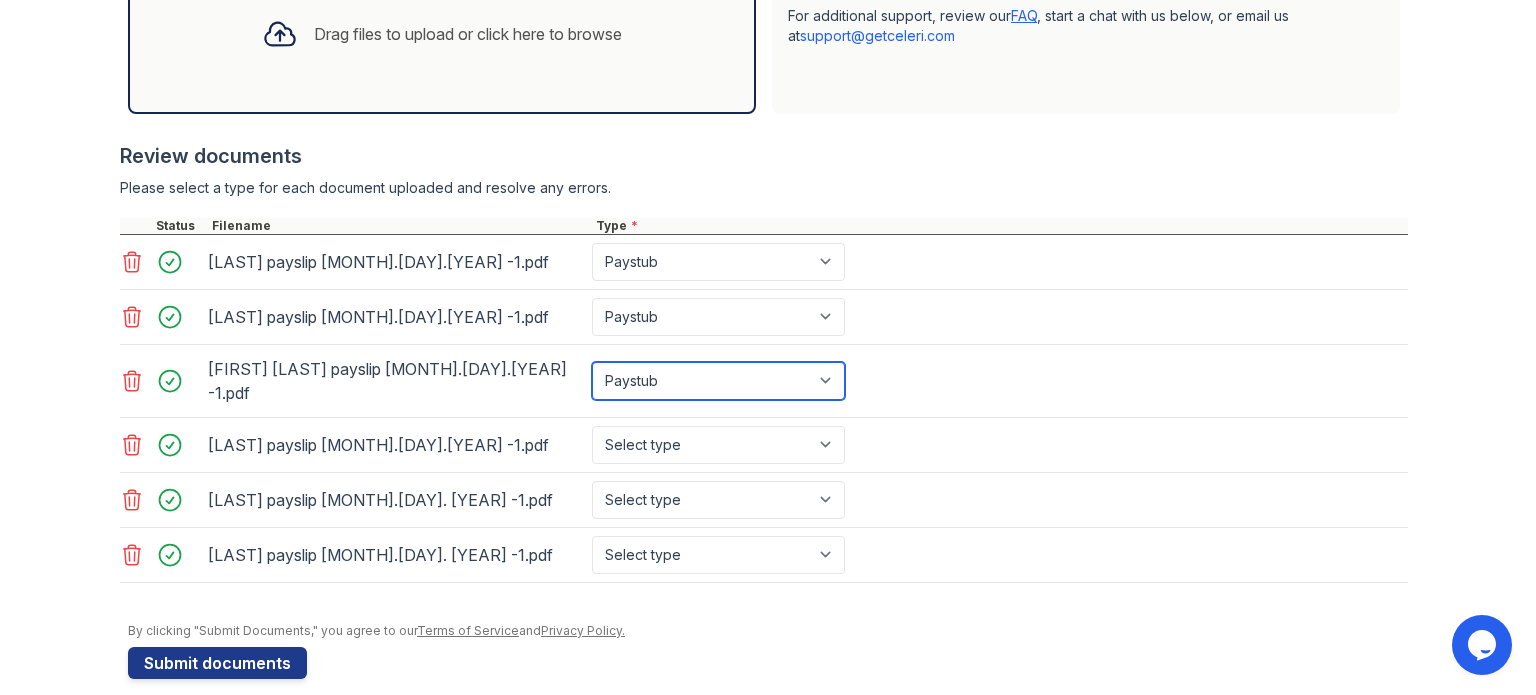 click on "Select type
Paystub
Bank Statement
Offer Letter
Tax Documents
Benefit Award Letter
Investment Account Statement
Other" at bounding box center (718, 381) 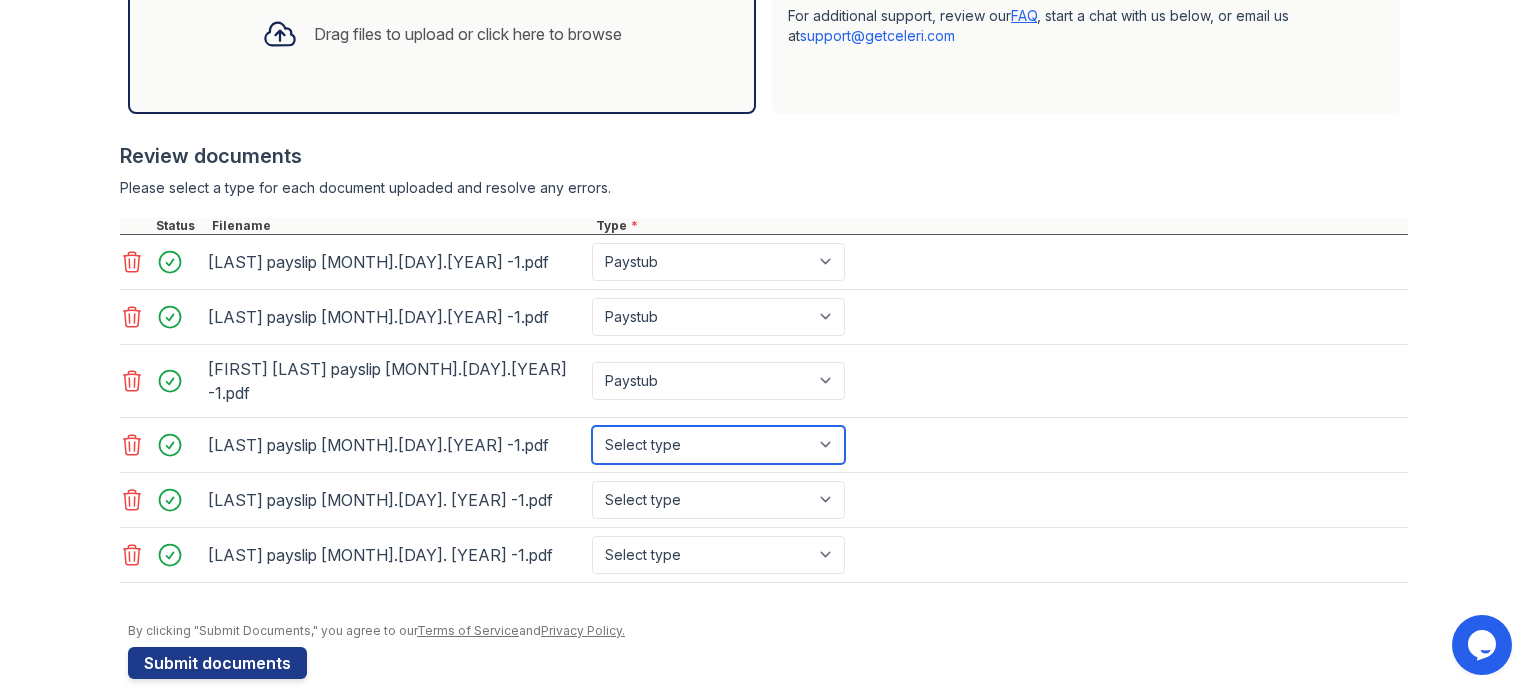 click on "Select type
Paystub
Bank Statement
Offer Letter
Tax Documents
Benefit Award Letter
Investment Account Statement
Other" at bounding box center [718, 445] 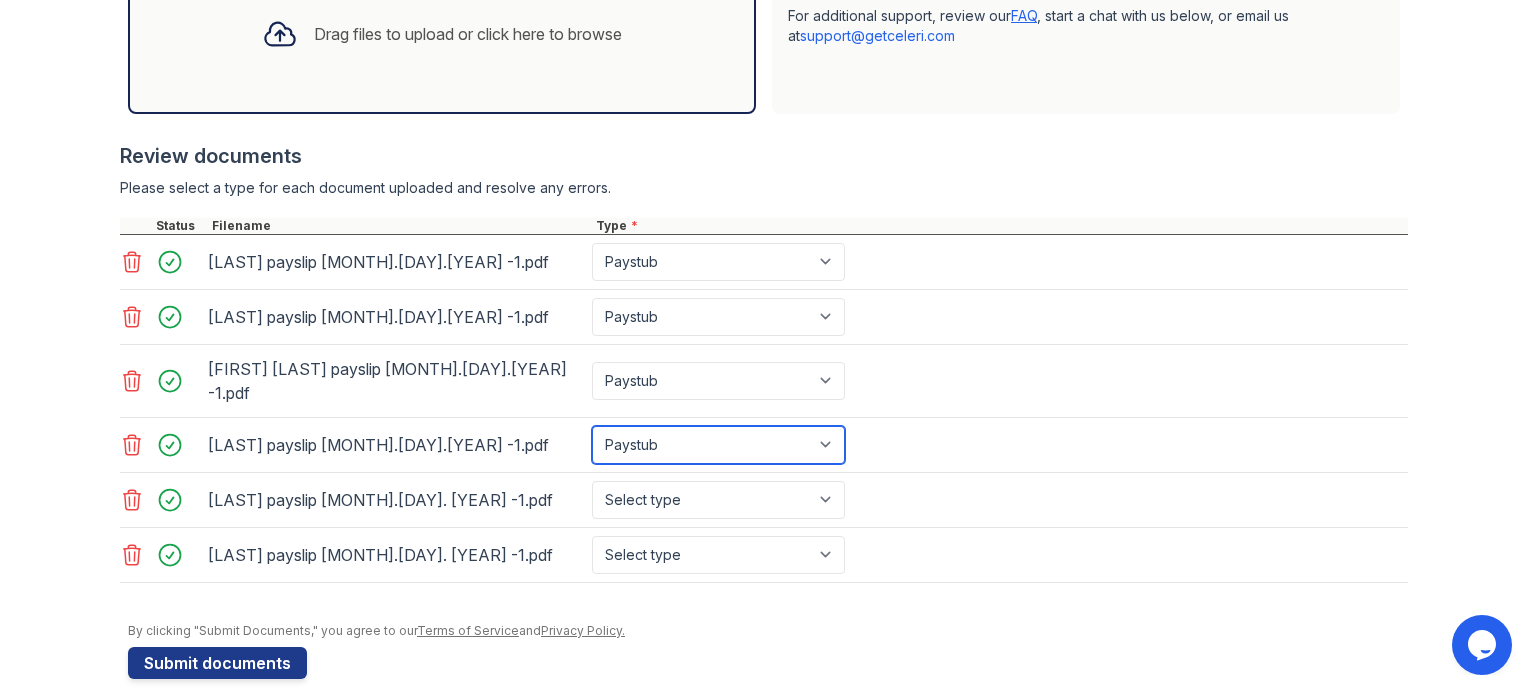 click on "Select type
Paystub
Bank Statement
Offer Letter
Tax Documents
Benefit Award Letter
Investment Account Statement
Other" at bounding box center [718, 445] 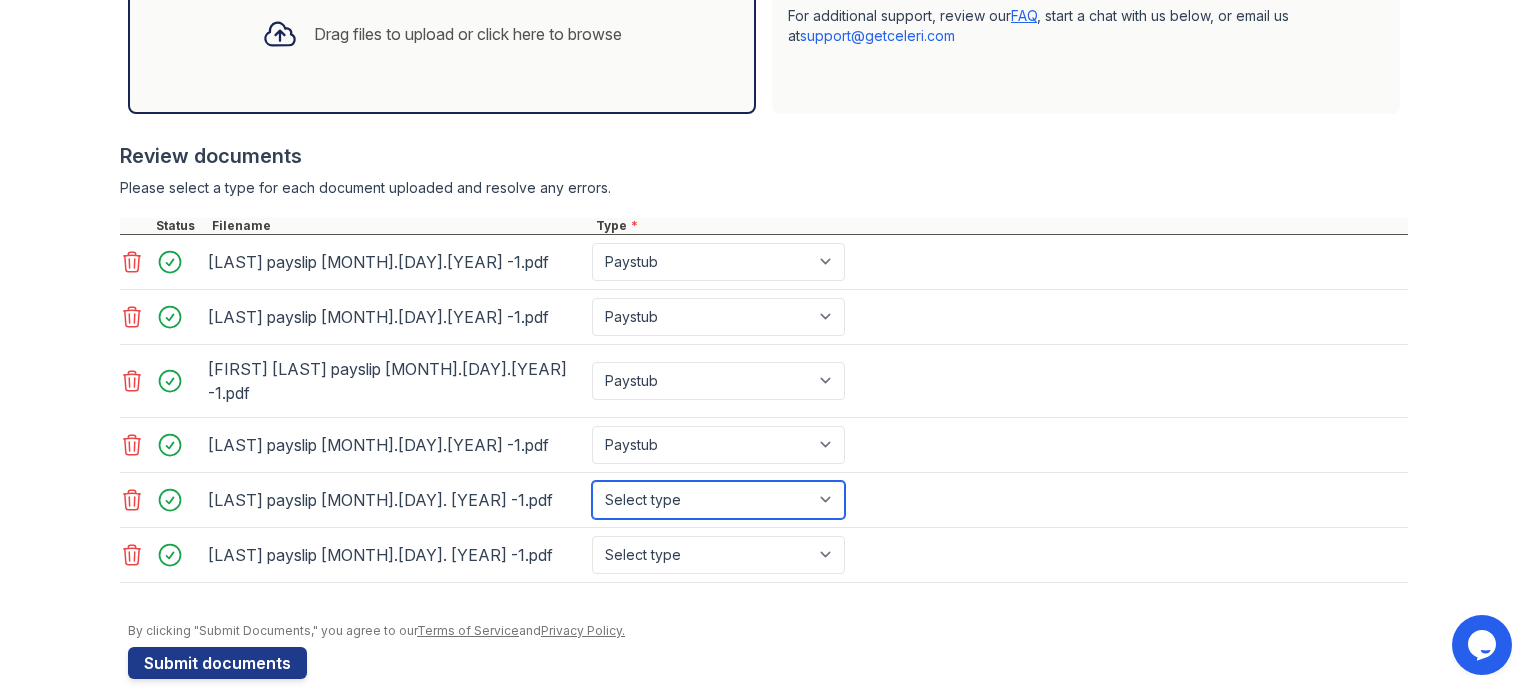 click on "Select type
Paystub
Bank Statement
Offer Letter
Tax Documents
Benefit Award Letter
Investment Account Statement
Other" at bounding box center (718, 500) 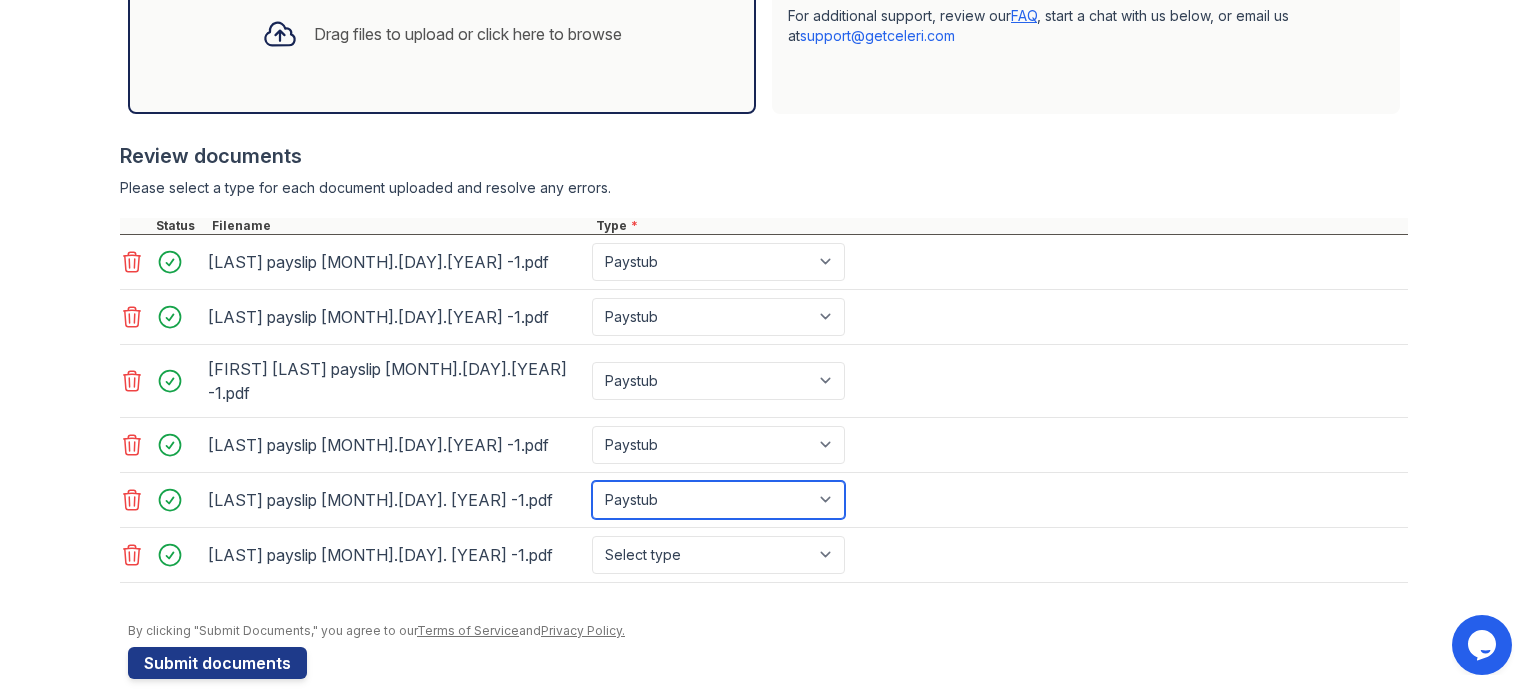 click on "Select type
Paystub
Bank Statement
Offer Letter
Tax Documents
Benefit Award Letter
Investment Account Statement
Other" at bounding box center (718, 500) 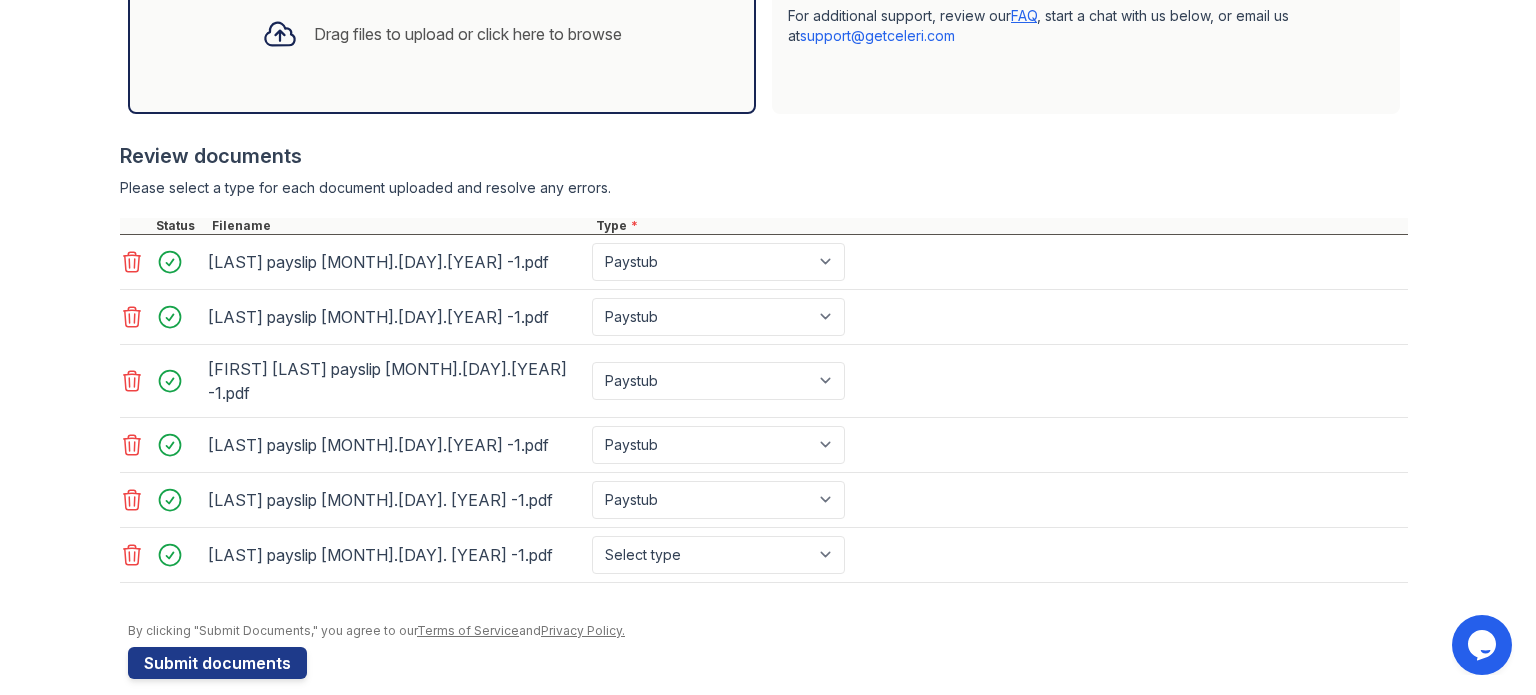 click on "Select type
Paystub
Bank Statement
Offer Letter
Tax Documents
Benefit Award Letter
Investment Account Statement
Other" at bounding box center [720, 555] 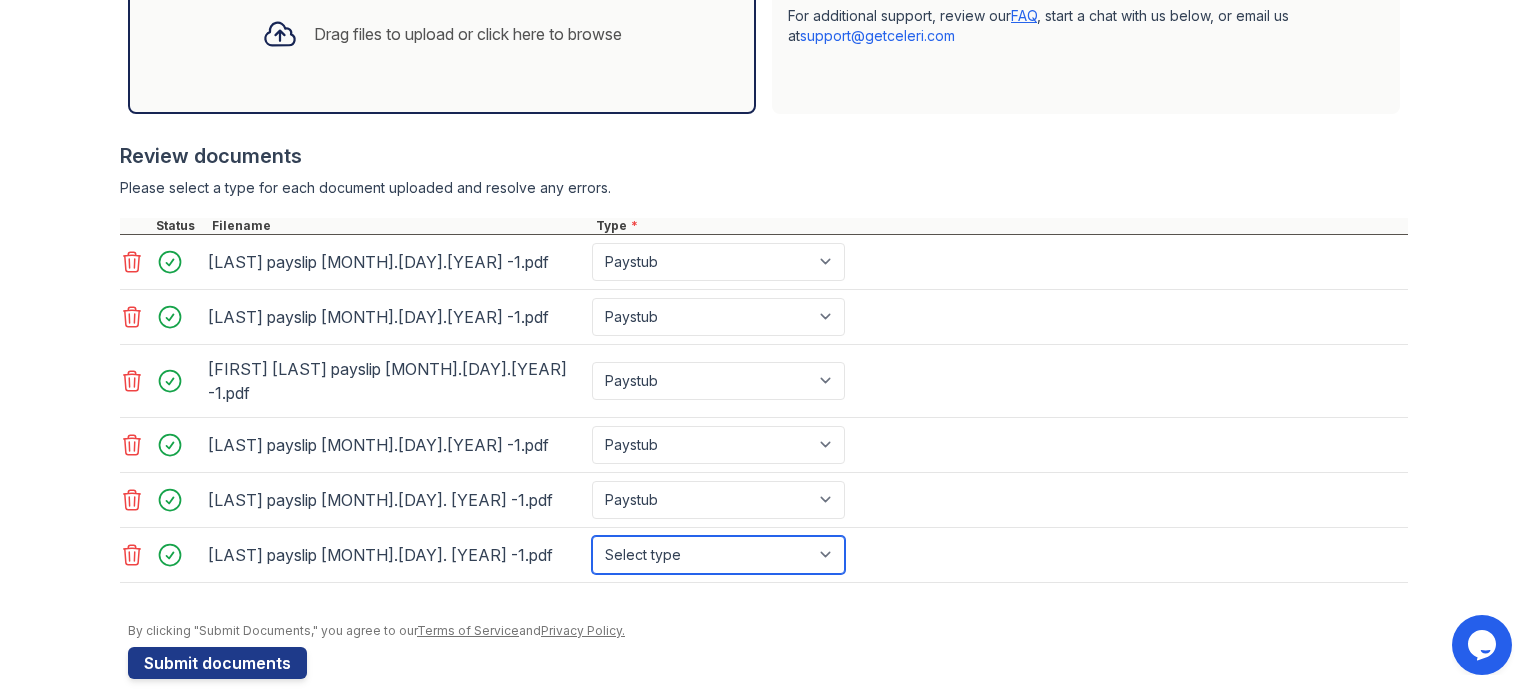 click on "Select type
Paystub
Bank Statement
Offer Letter
Tax Documents
Benefit Award Letter
Investment Account Statement
Other" at bounding box center [718, 555] 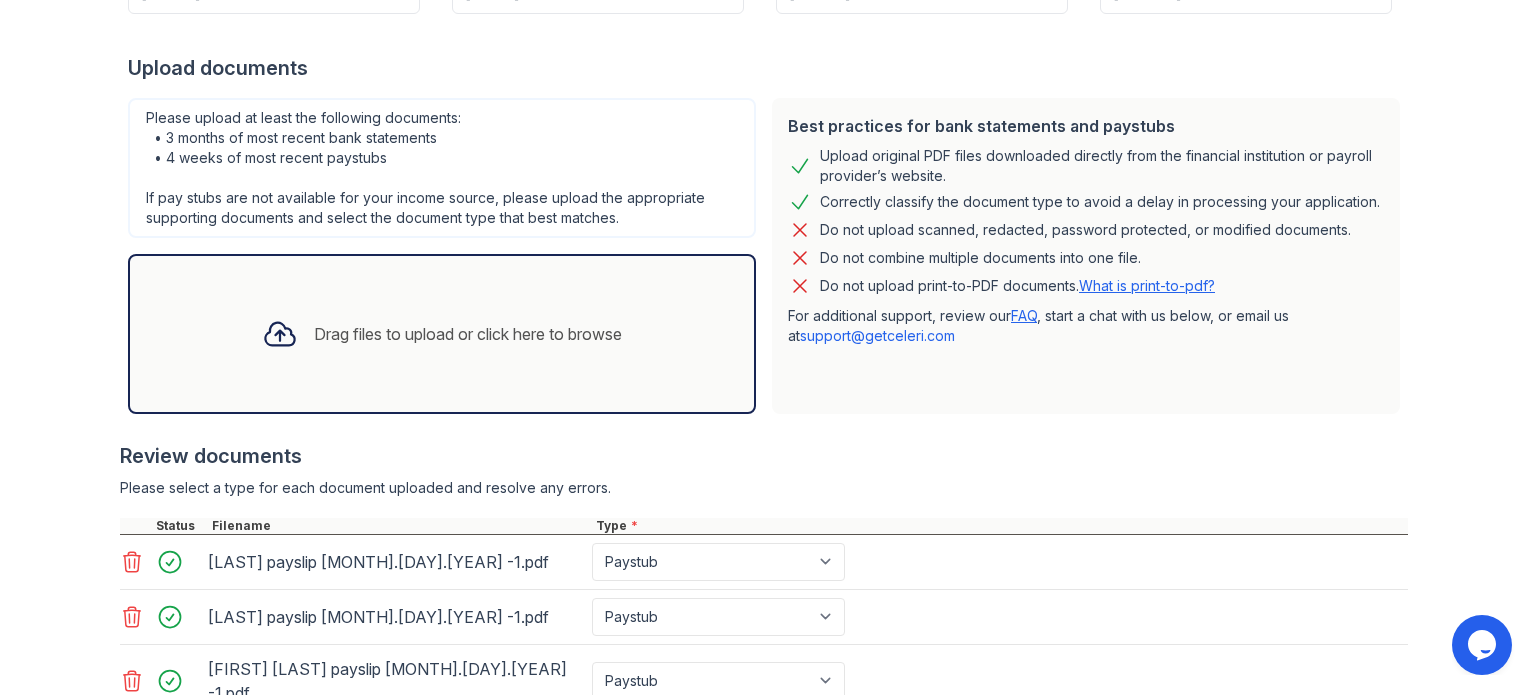 scroll, scrollTop: 554, scrollLeft: 0, axis: vertical 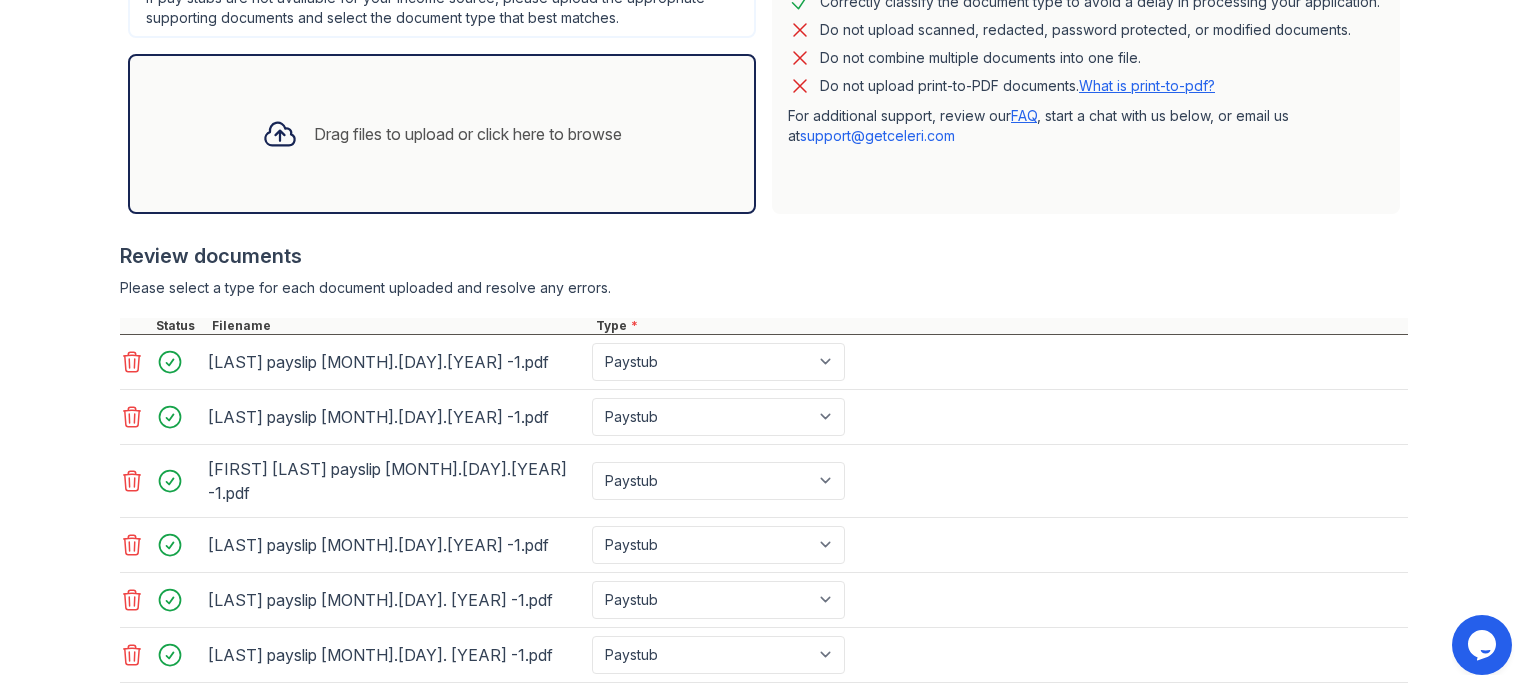 click on "Drag files to upload or click here to browse" at bounding box center [468, 134] 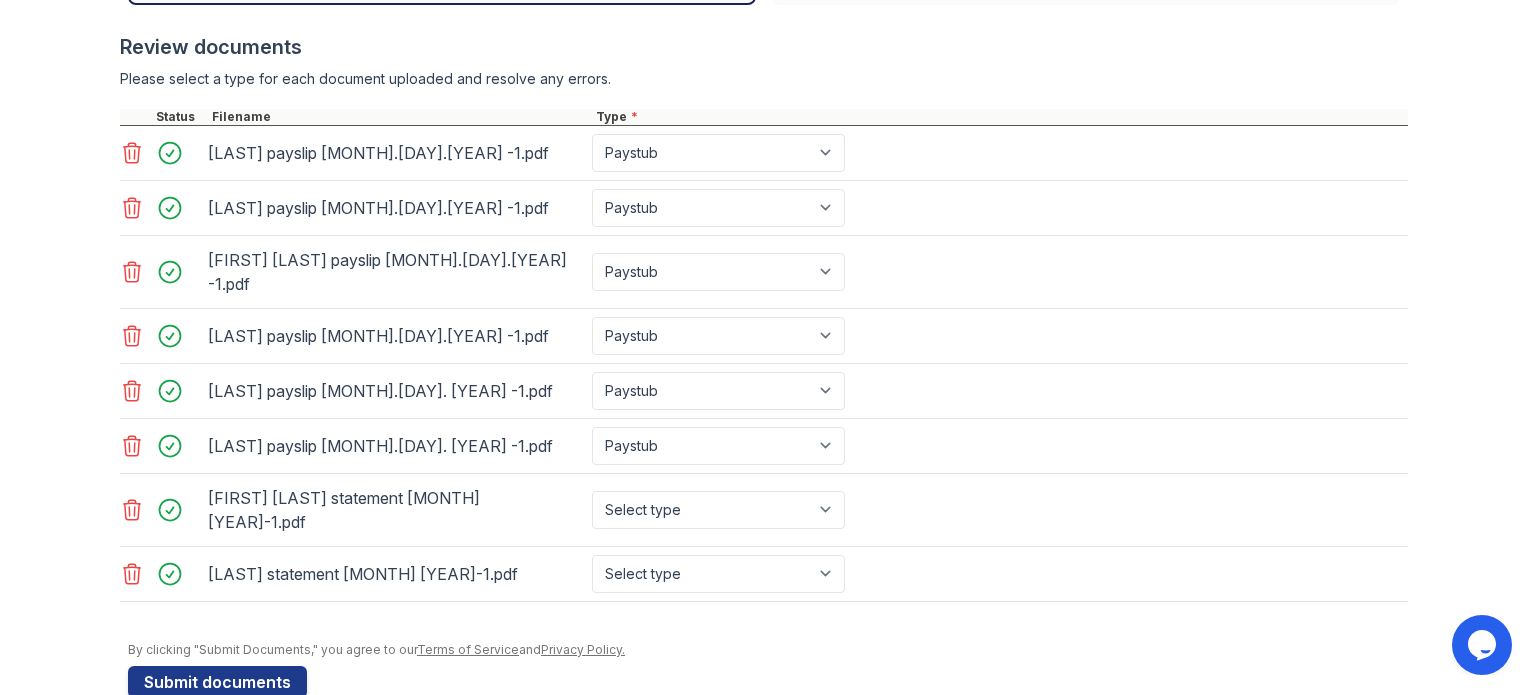 scroll, scrollTop: 663, scrollLeft: 0, axis: vertical 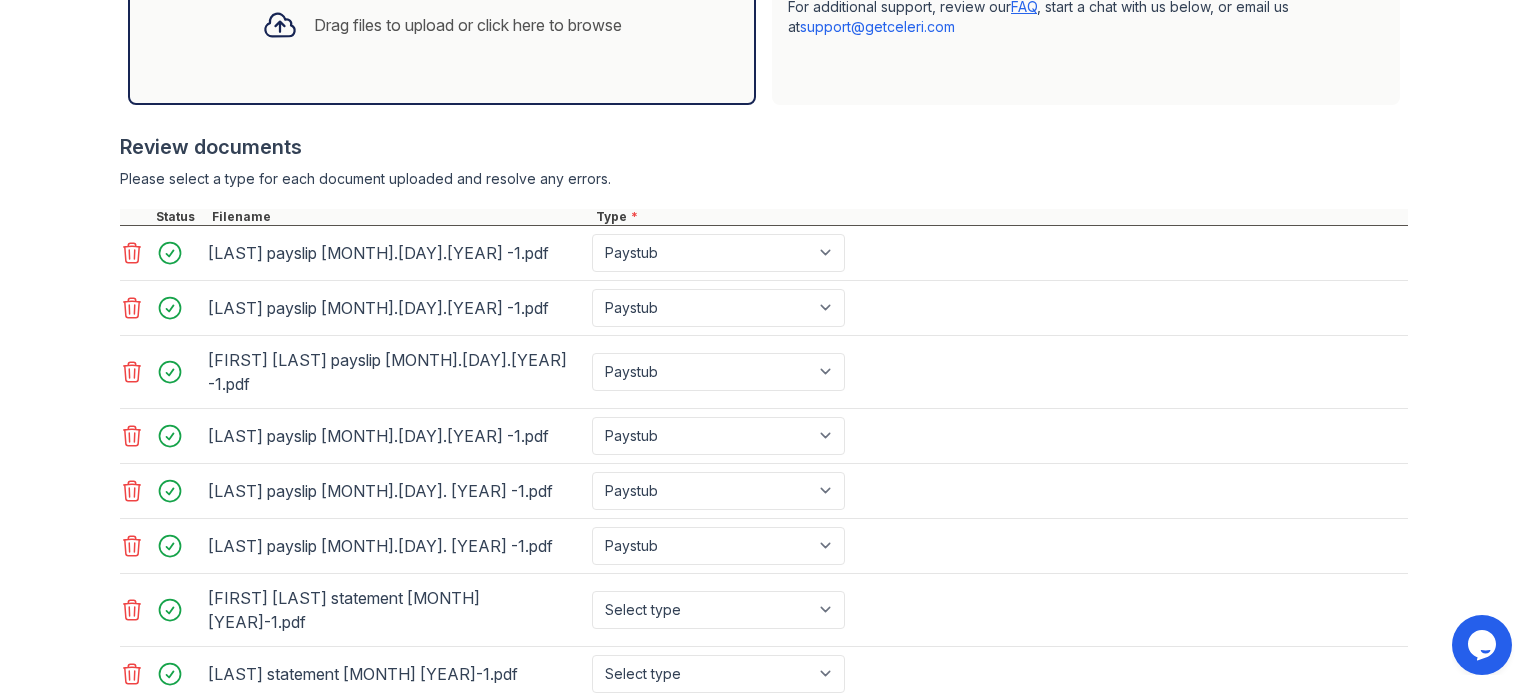 click on "Drag files to upload or click here to browse" at bounding box center [442, 25] 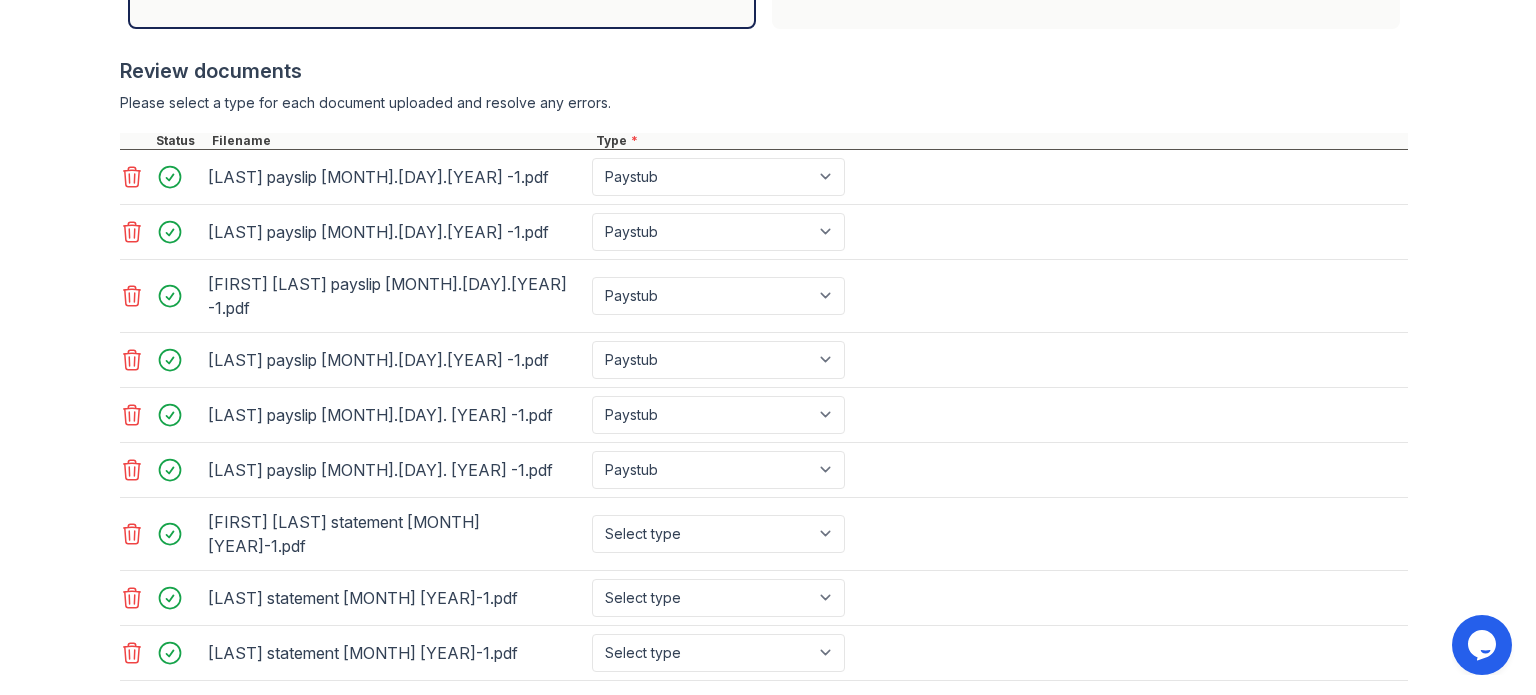 scroll, scrollTop: 817, scrollLeft: 0, axis: vertical 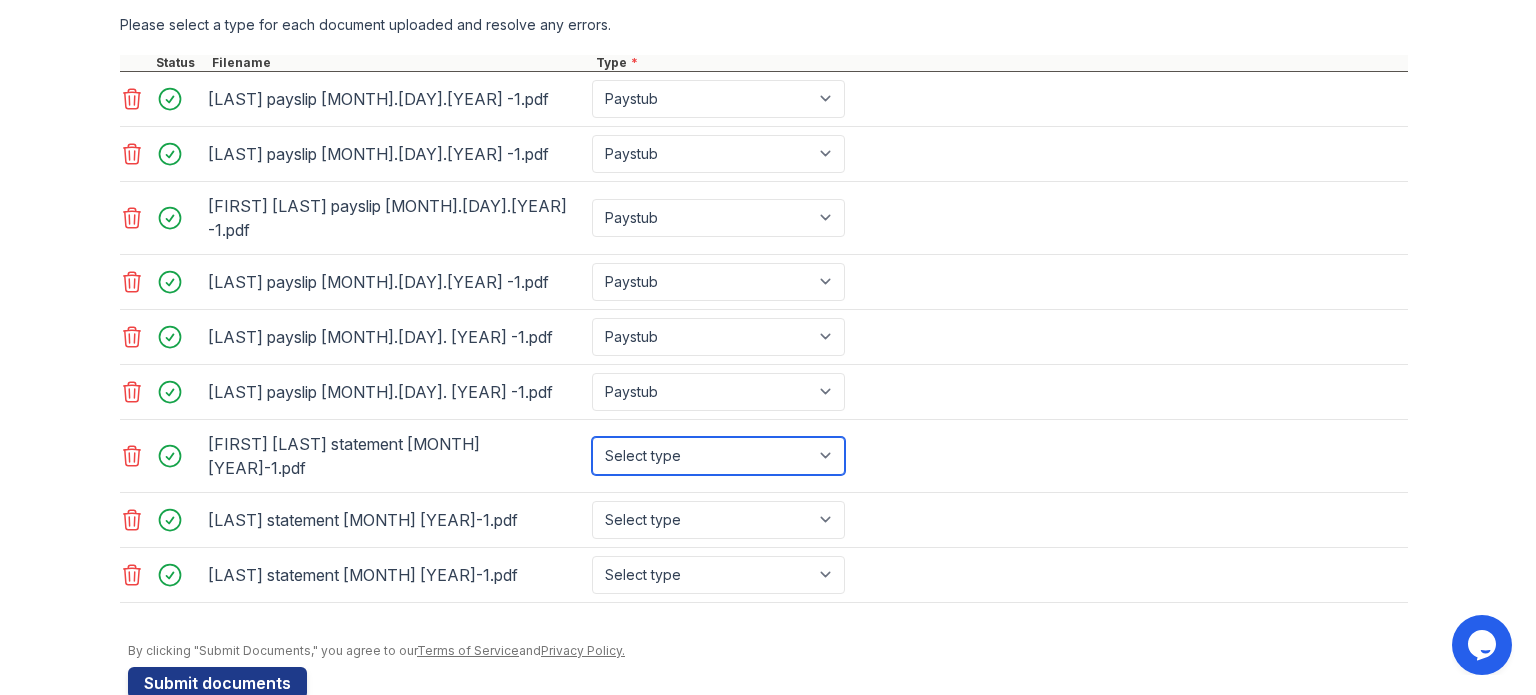click on "Select type
Paystub
Bank Statement
Offer Letter
Tax Documents
Benefit Award Letter
Investment Account Statement
Other" at bounding box center (718, 456) 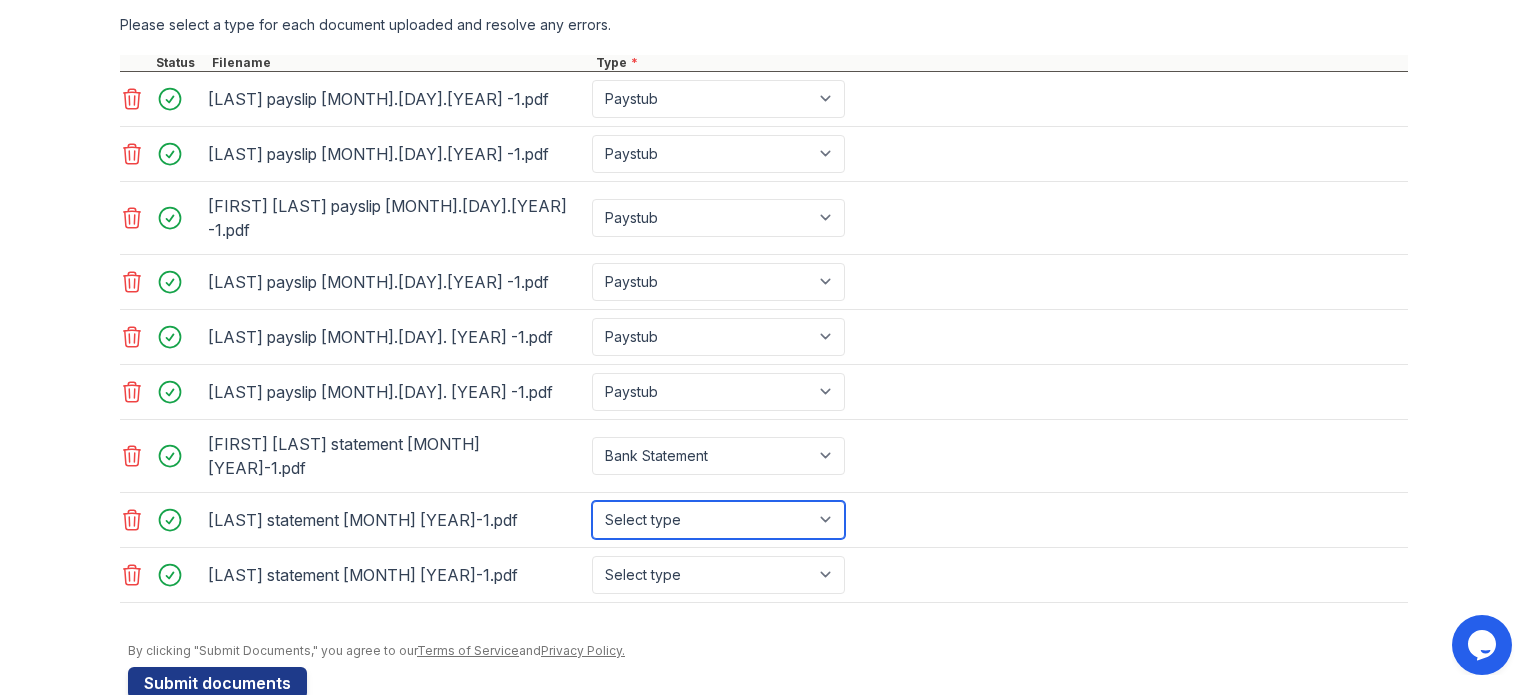 click on "Select type
Paystub
Bank Statement
Offer Letter
Tax Documents
Benefit Award Letter
Investment Account Statement
Other" at bounding box center [718, 520] 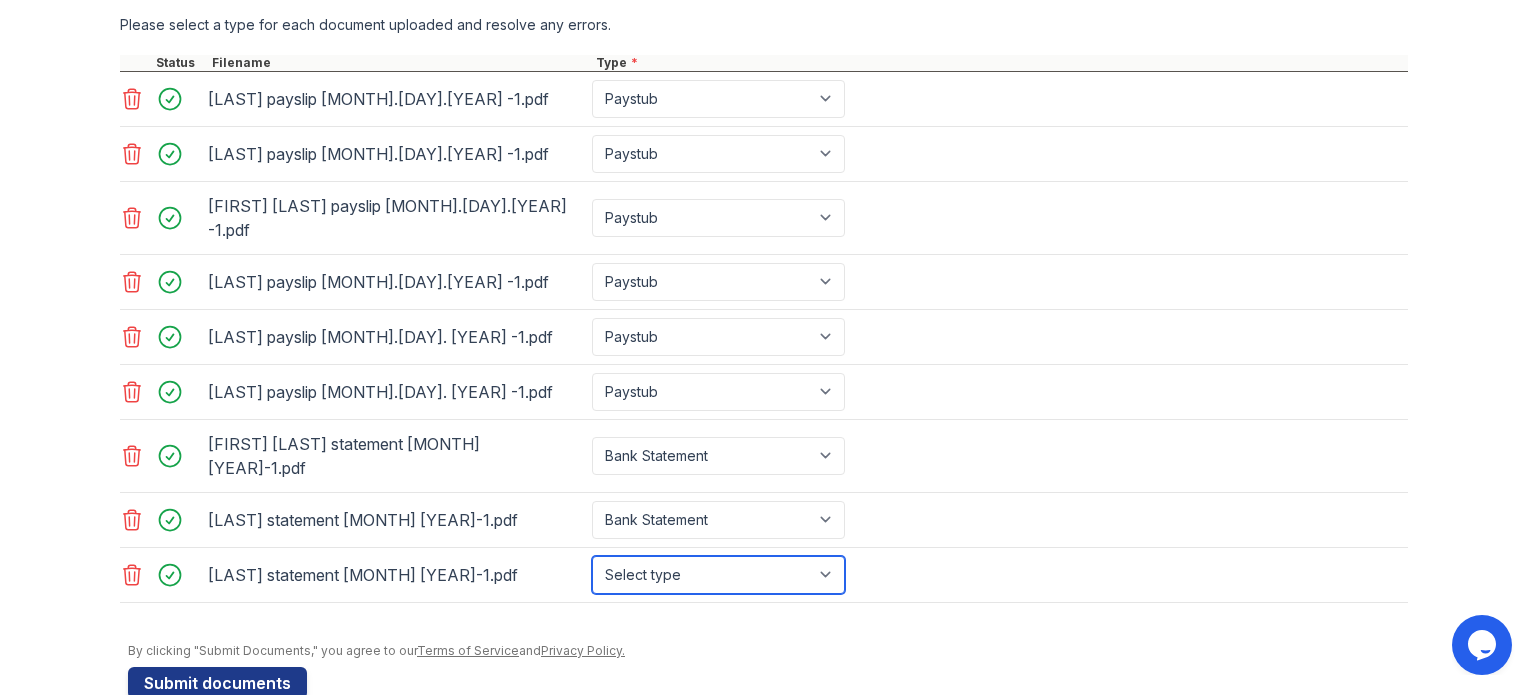 click on "Select type
Paystub
Bank Statement
Offer Letter
Tax Documents
Benefit Award Letter
Investment Account Statement
Other" at bounding box center [718, 575] 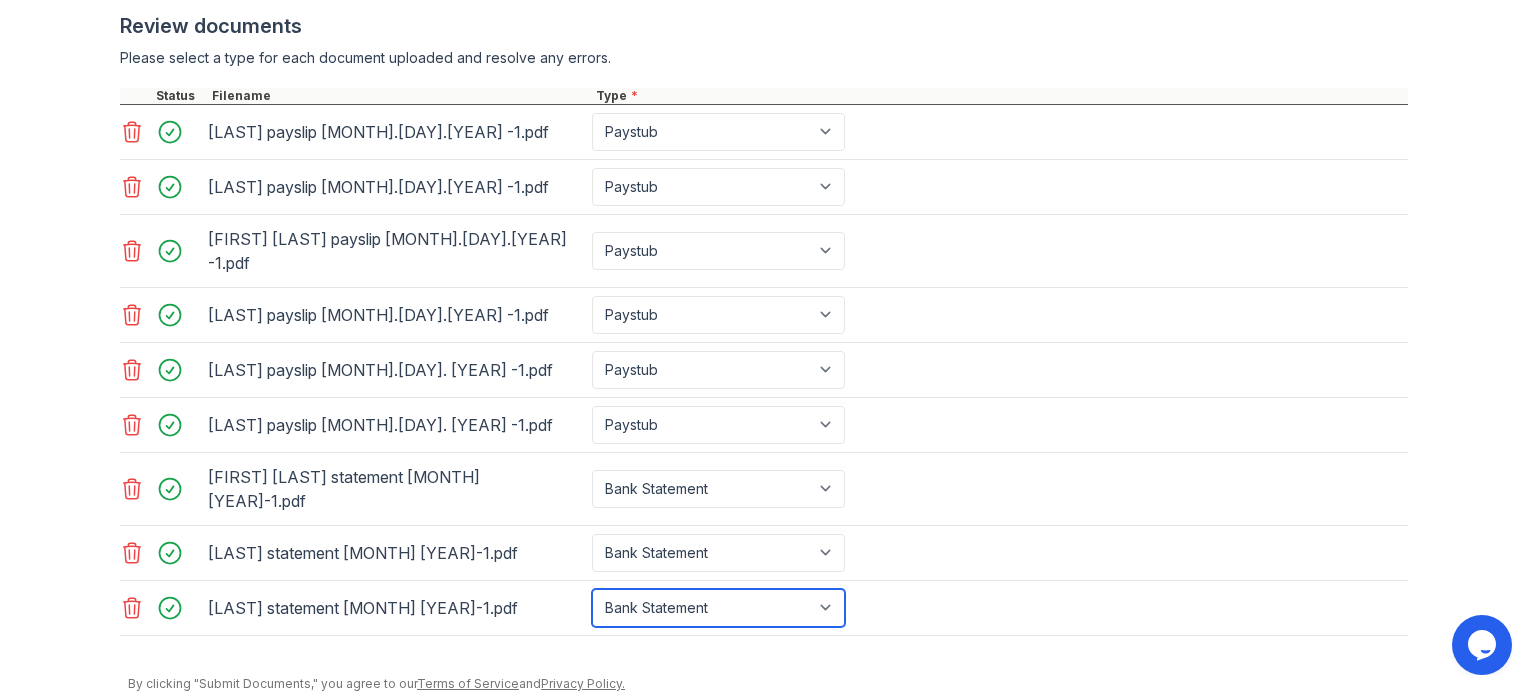 scroll, scrollTop: 817, scrollLeft: 0, axis: vertical 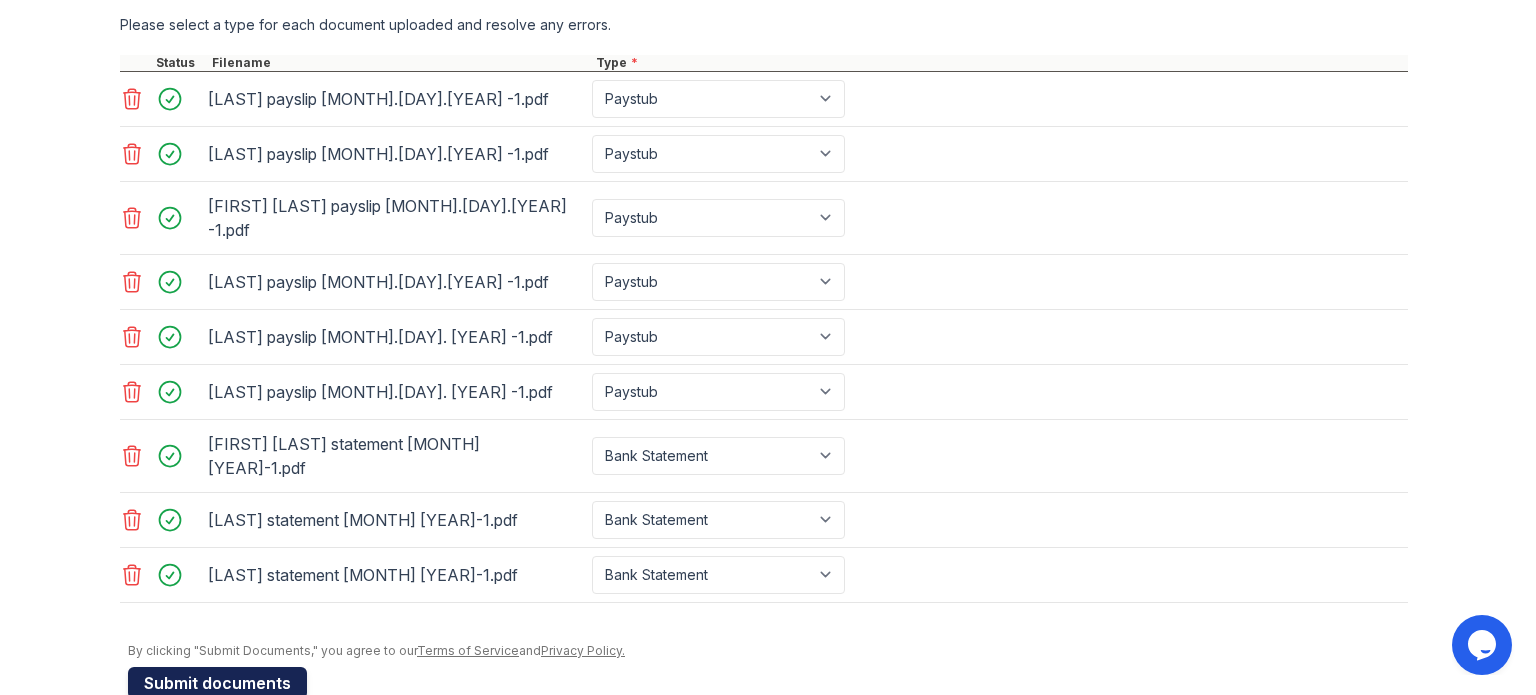 click on "Submit documents" at bounding box center (217, 683) 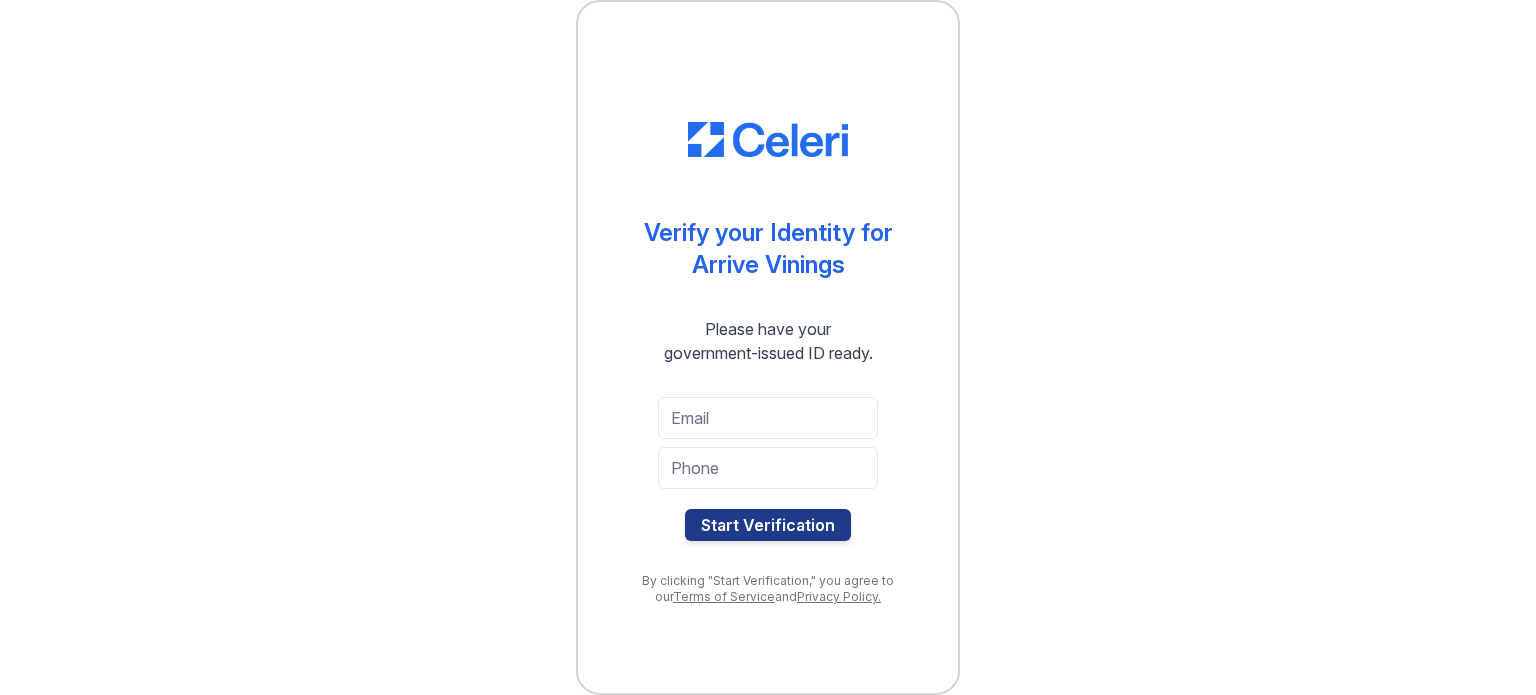 scroll, scrollTop: 0, scrollLeft: 0, axis: both 